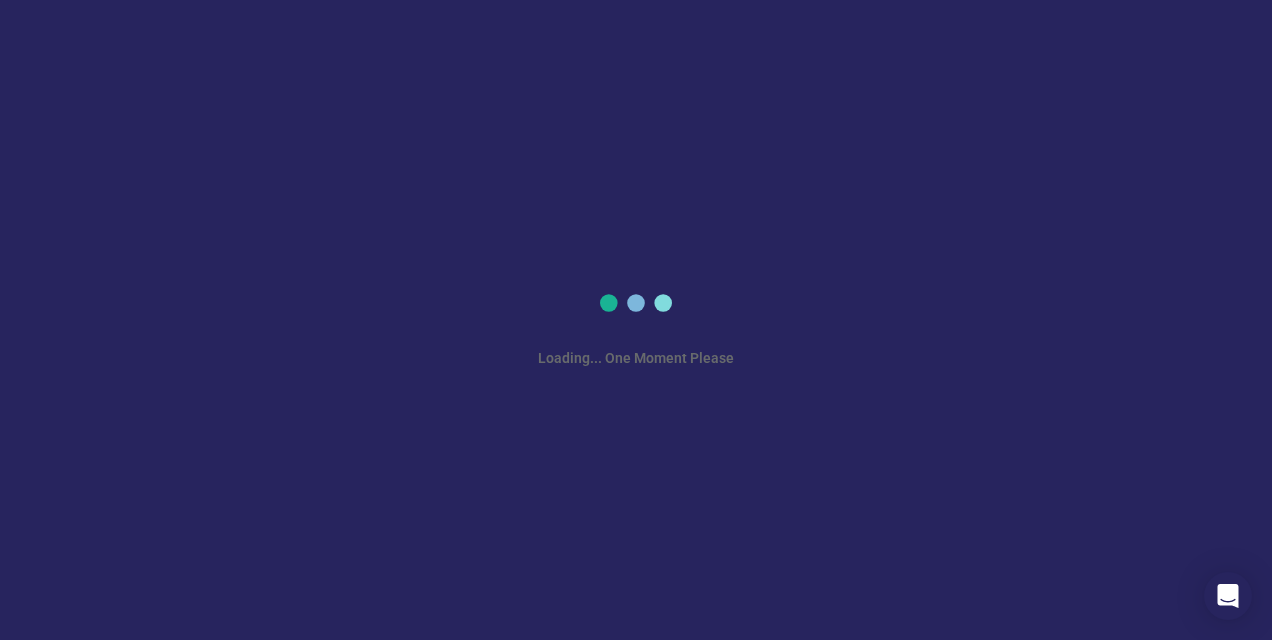 scroll, scrollTop: 0, scrollLeft: 0, axis: both 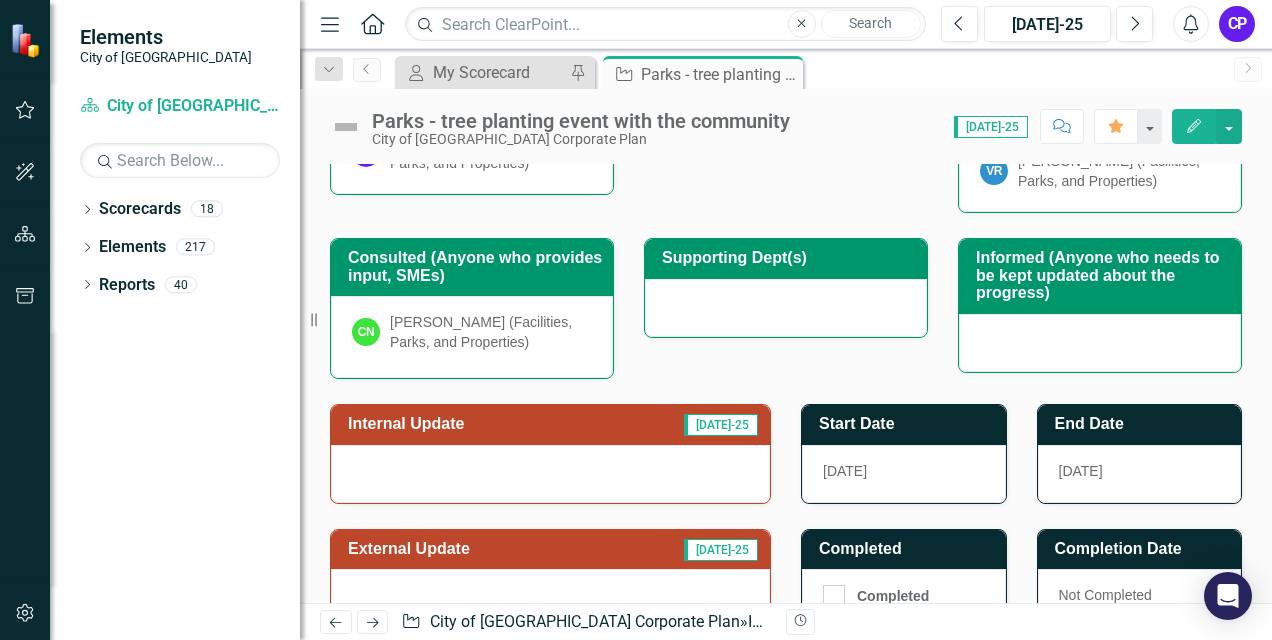 click on "Internal Update" at bounding box center (472, 424) 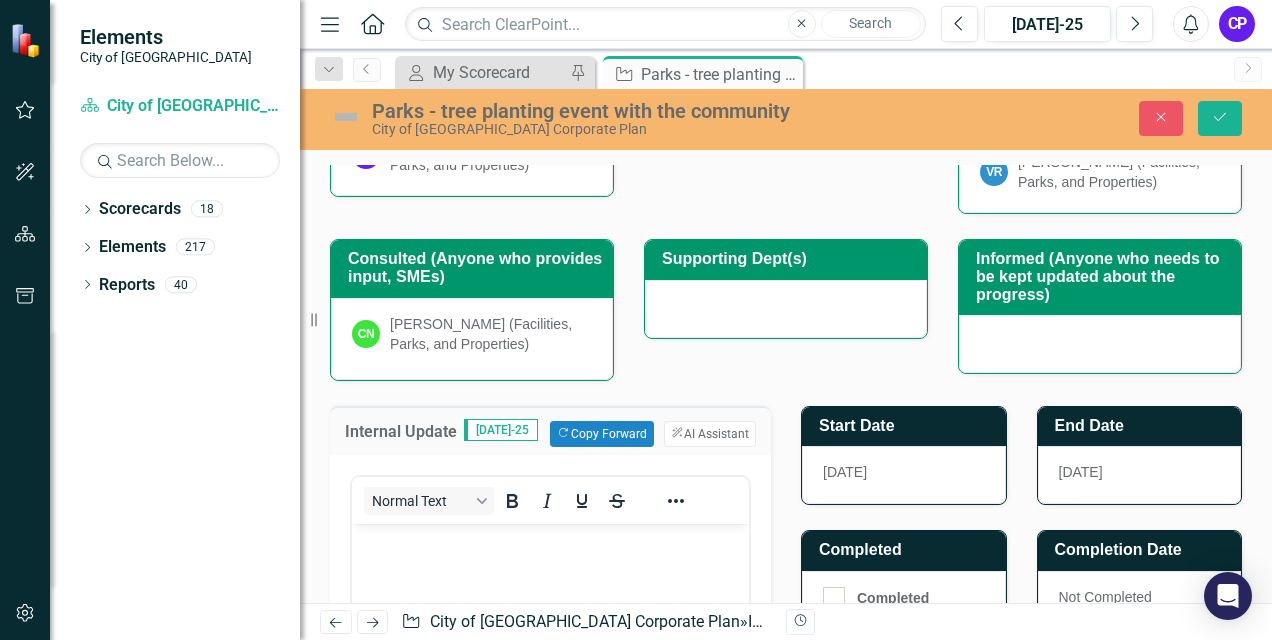 scroll, scrollTop: 0, scrollLeft: 0, axis: both 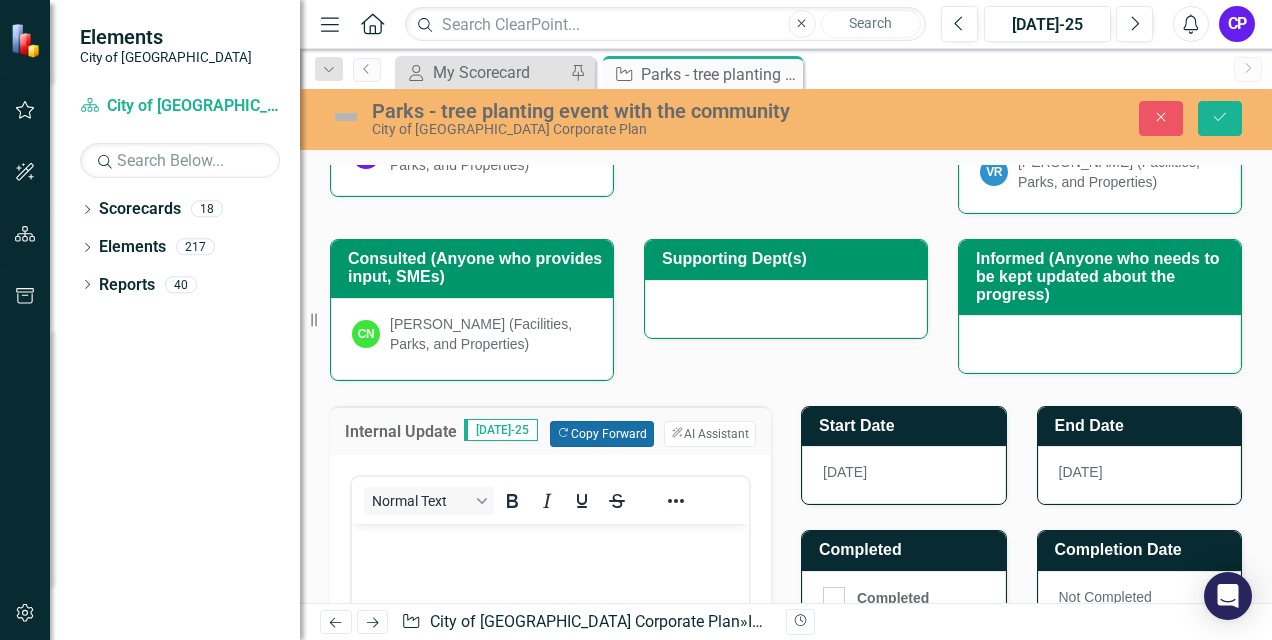 click on "Copy Forward  Copy Forward" at bounding box center [601, 434] 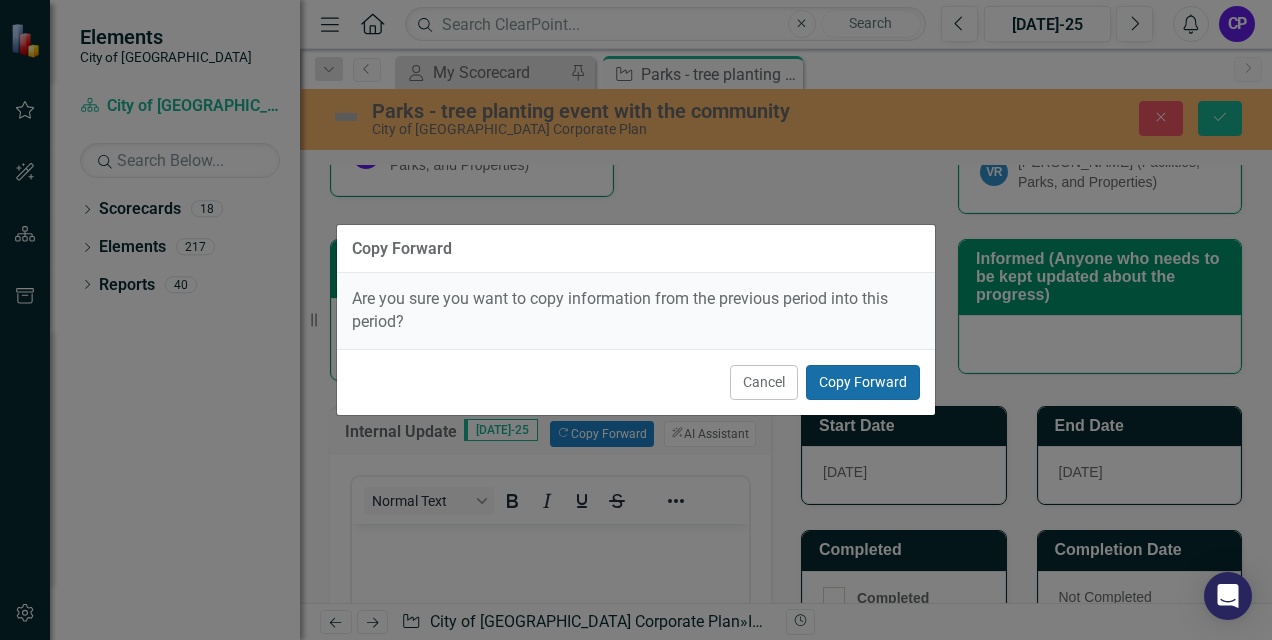 click on "Copy Forward" at bounding box center (863, 382) 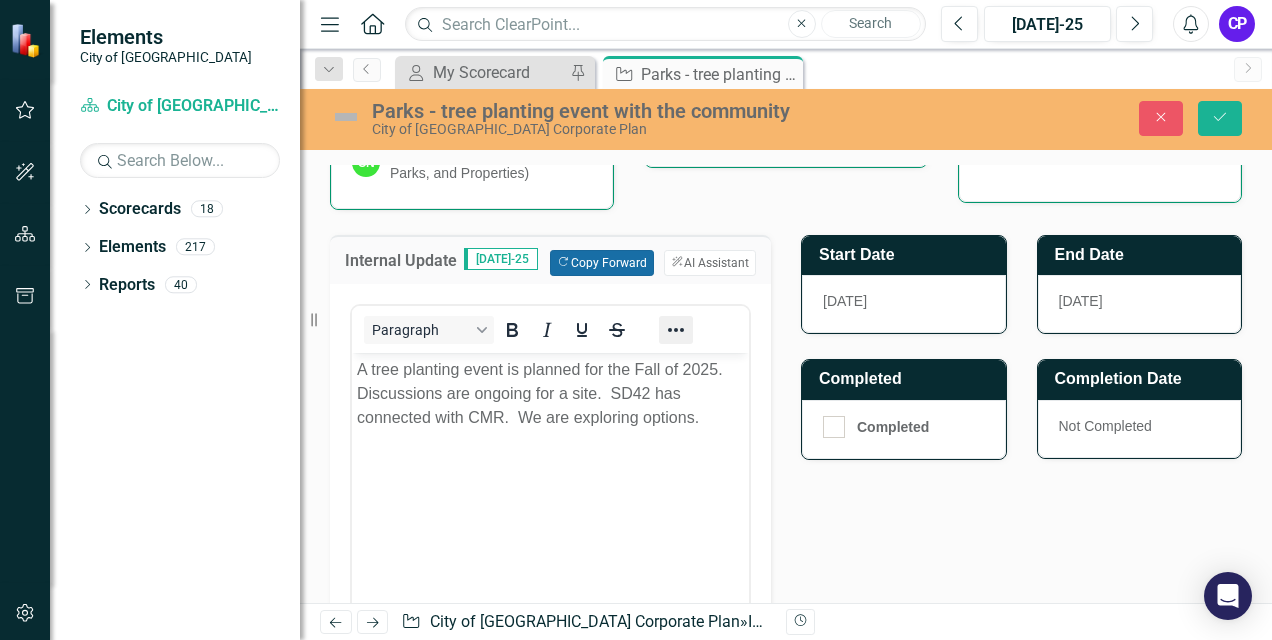 scroll, scrollTop: 600, scrollLeft: 0, axis: vertical 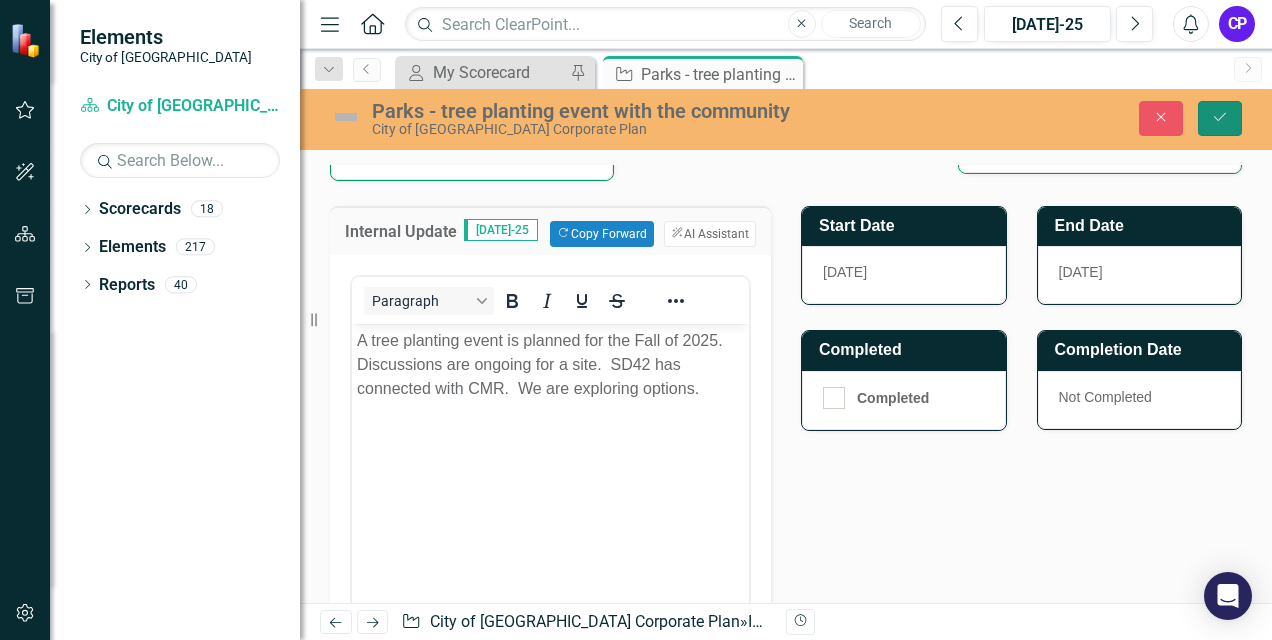 click on "Save" 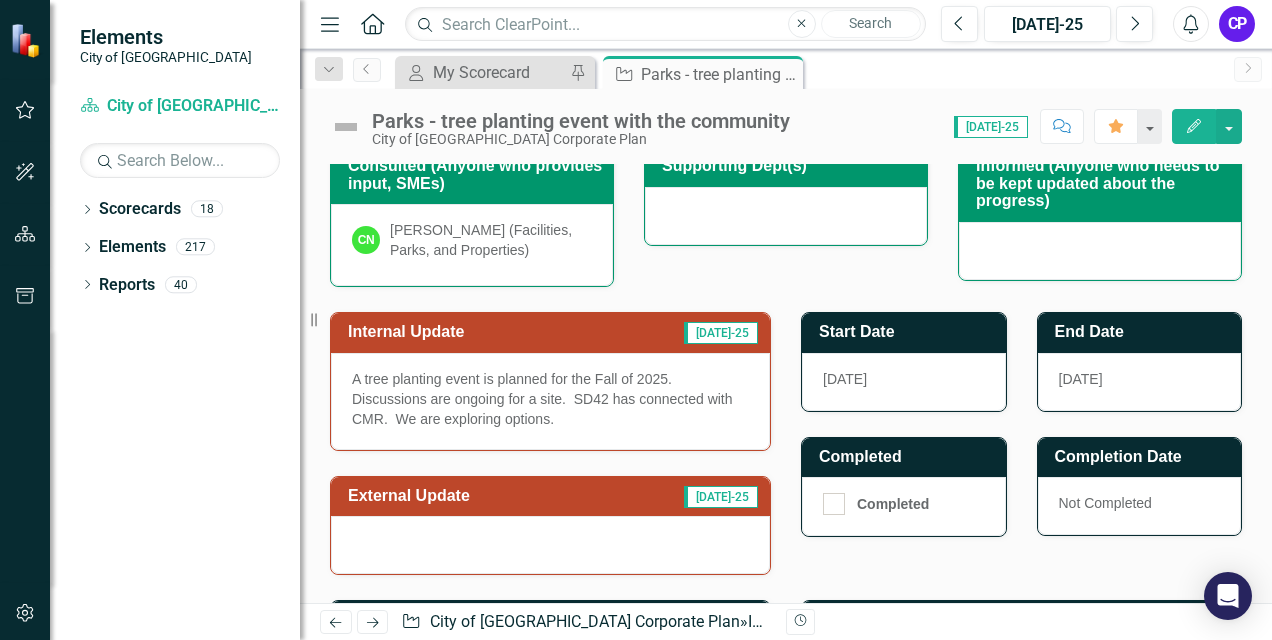 scroll, scrollTop: 500, scrollLeft: 0, axis: vertical 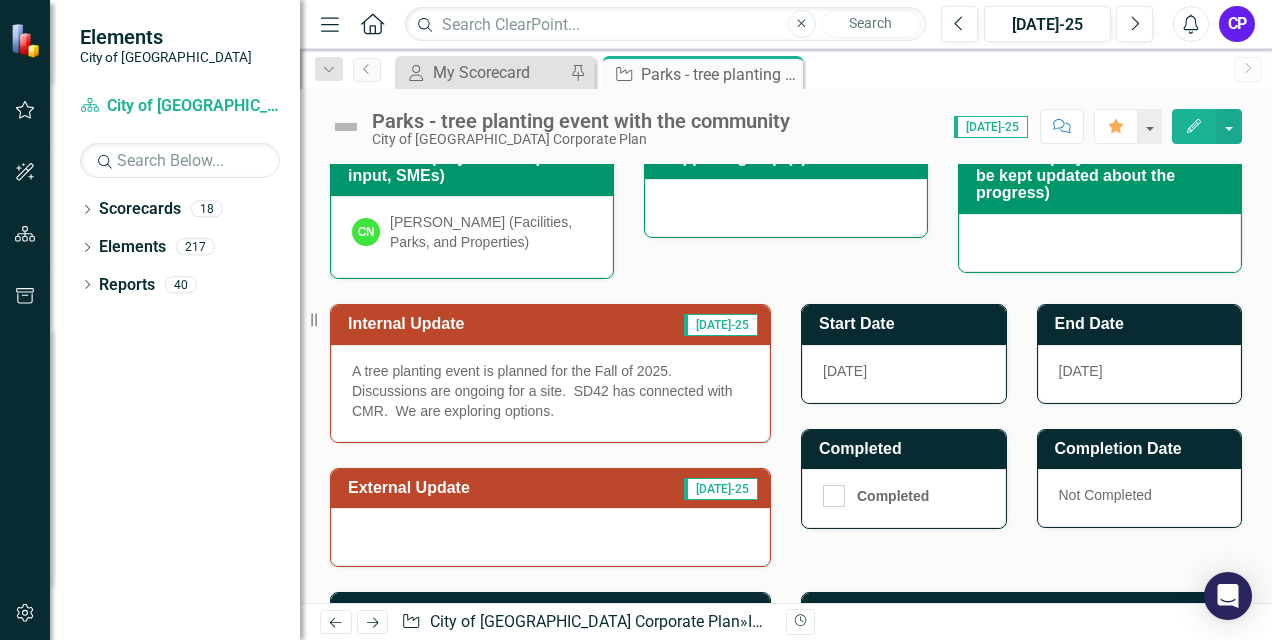 click on "External Update" at bounding box center (475, 488) 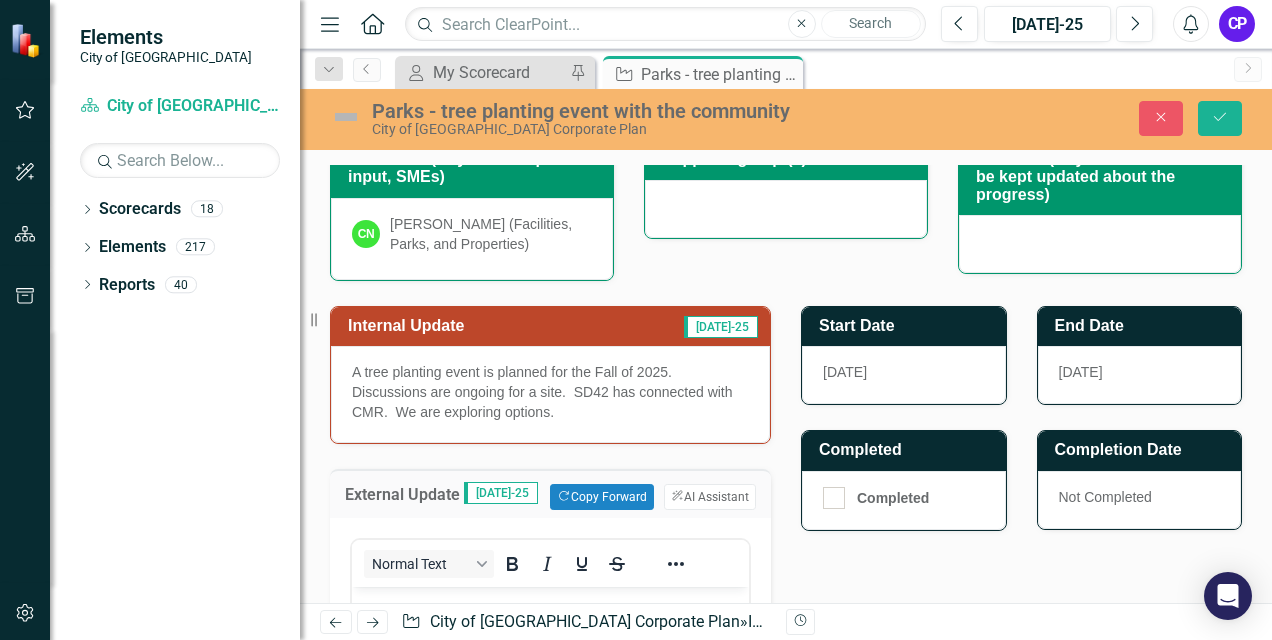 scroll, scrollTop: 0, scrollLeft: 0, axis: both 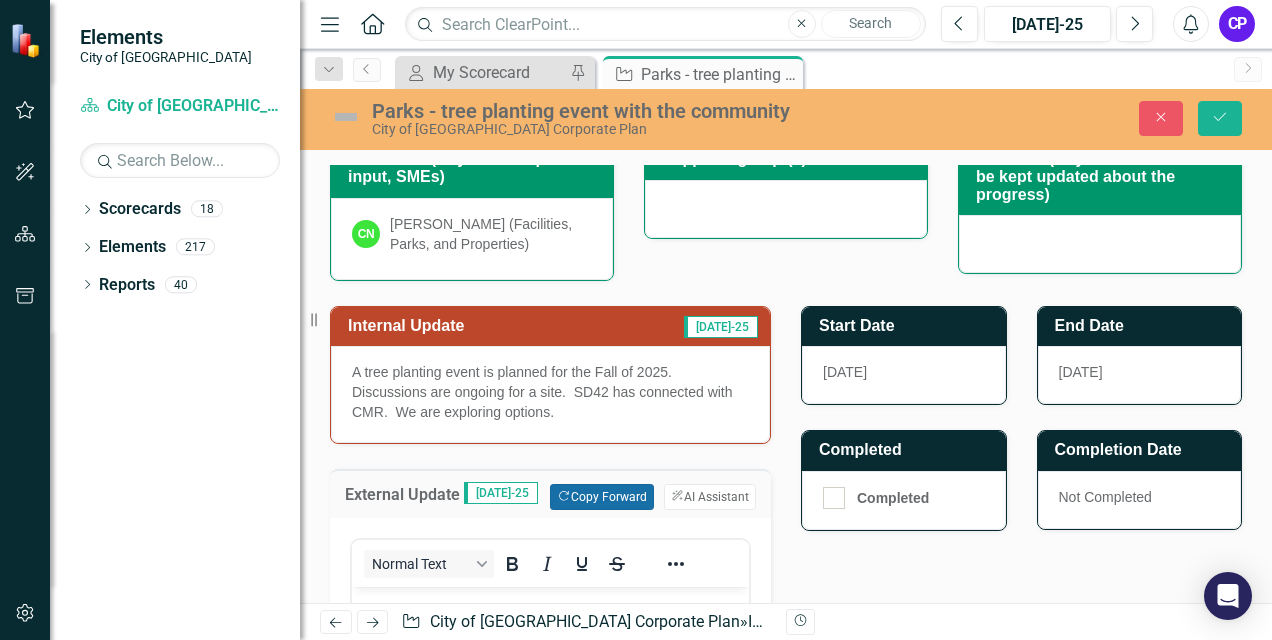 click on "Copy Forward  Copy Forward" at bounding box center [601, 497] 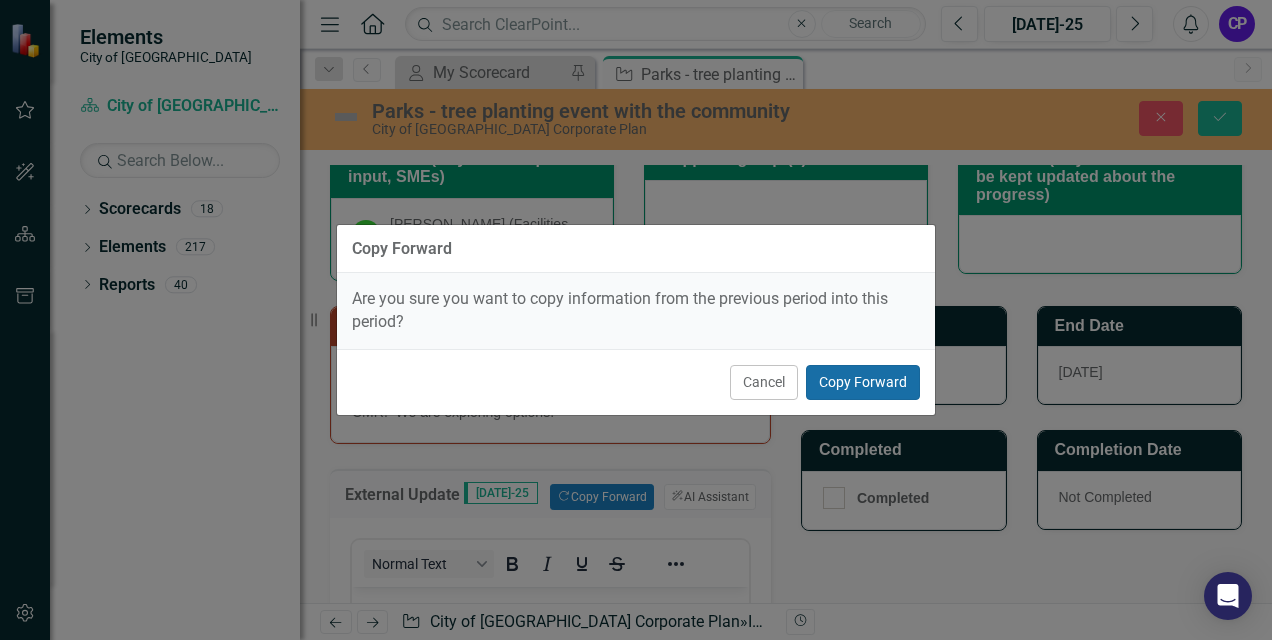 click on "Copy Forward" at bounding box center [863, 382] 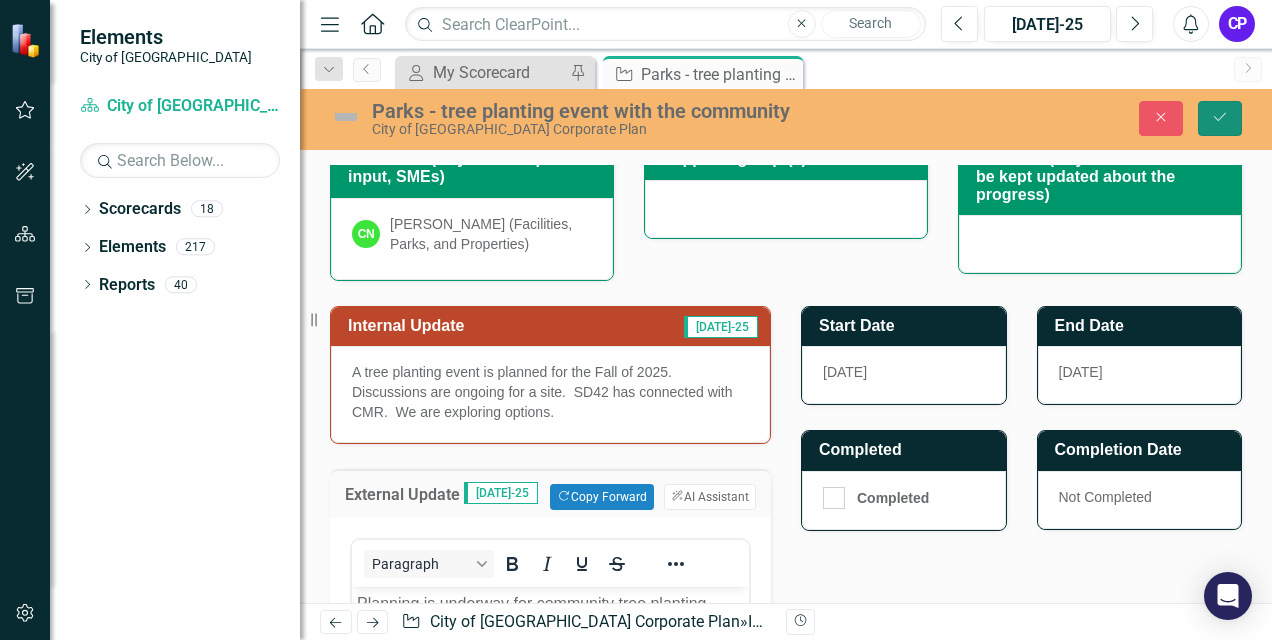 click on "Save" at bounding box center (1220, 118) 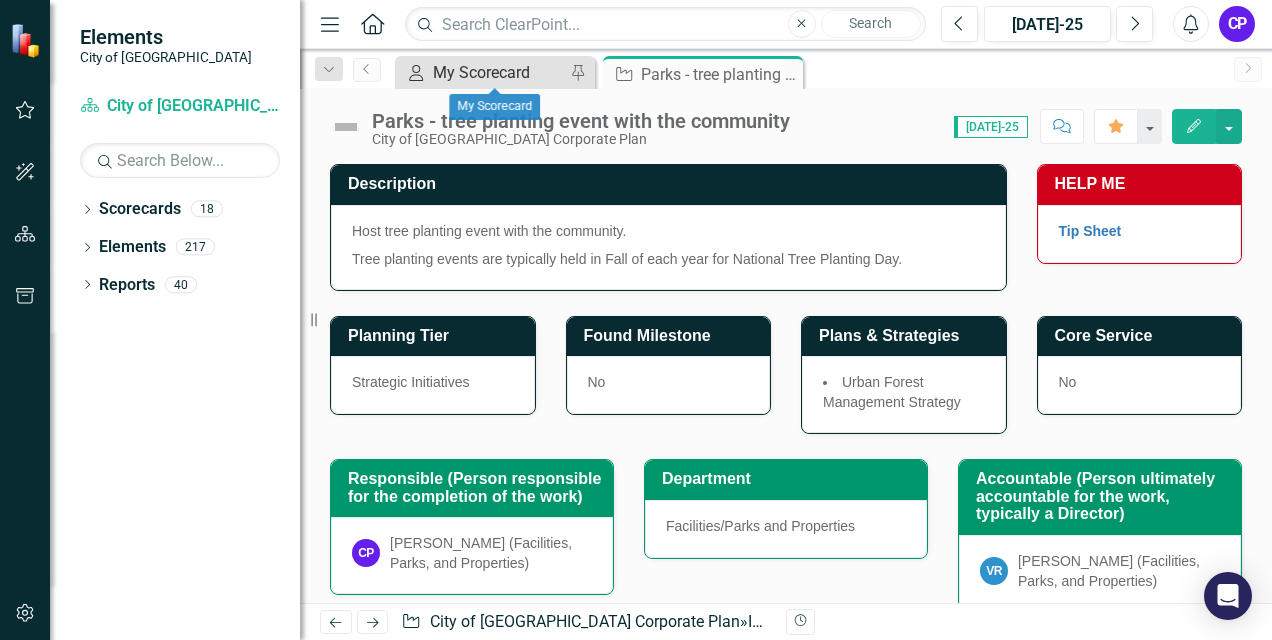click on "My Scorecard" at bounding box center [499, 72] 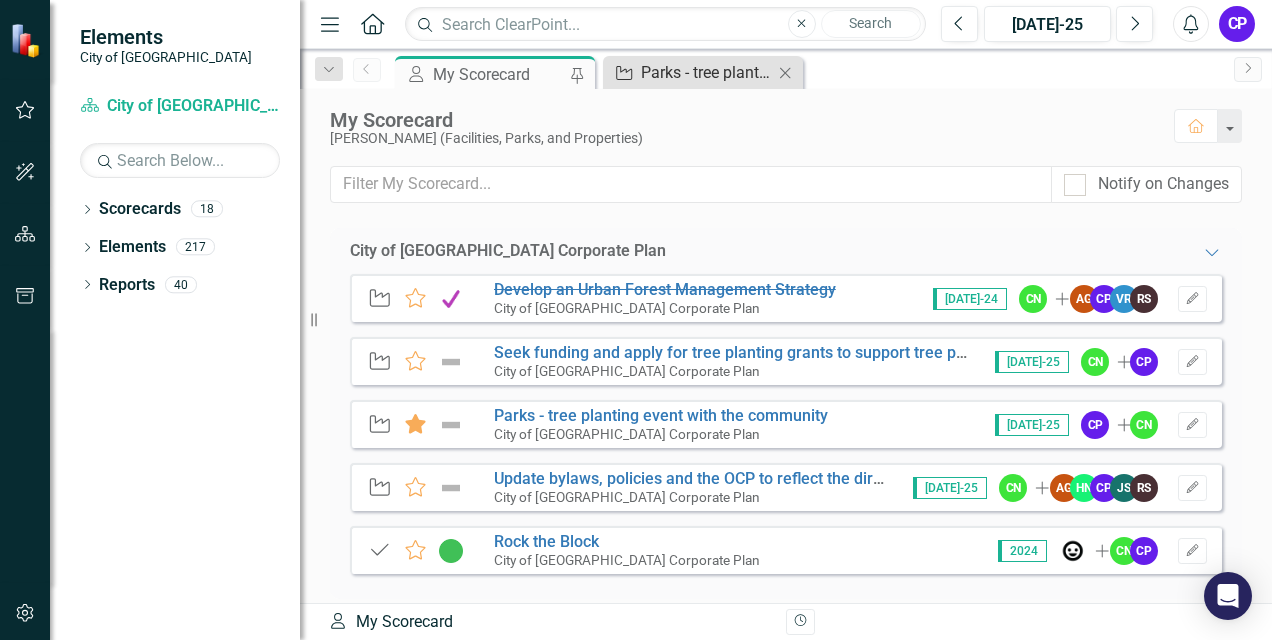 click on "Parks - tree planting event with the community" at bounding box center (707, 72) 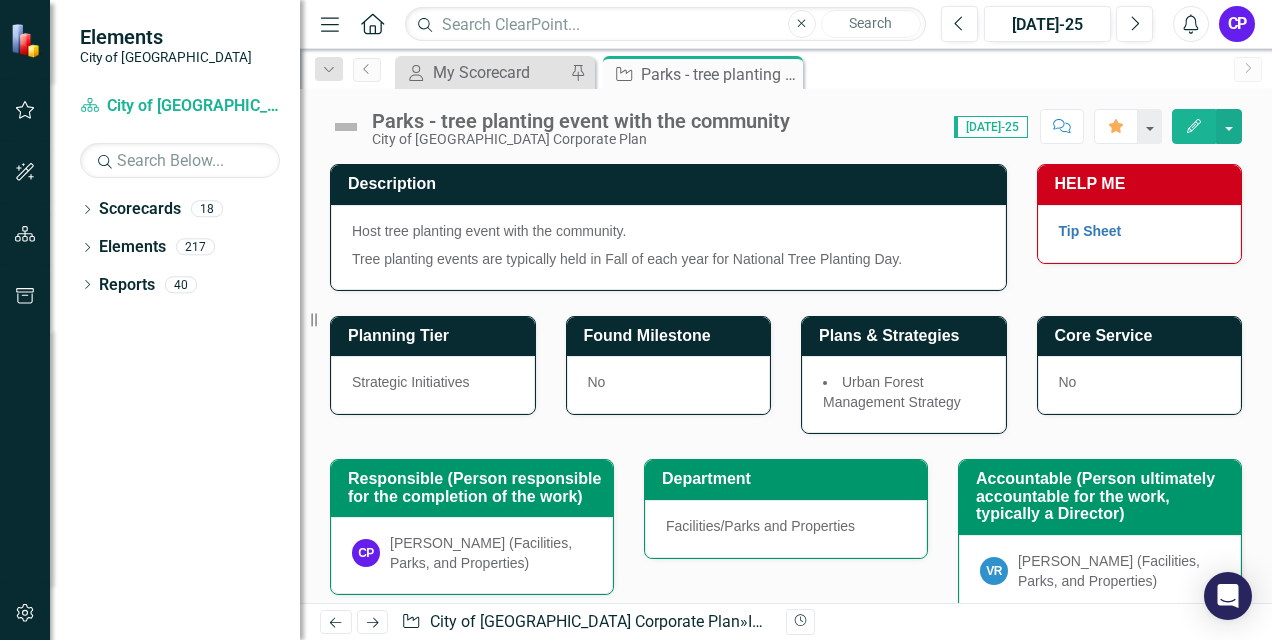 click at bounding box center (346, 127) 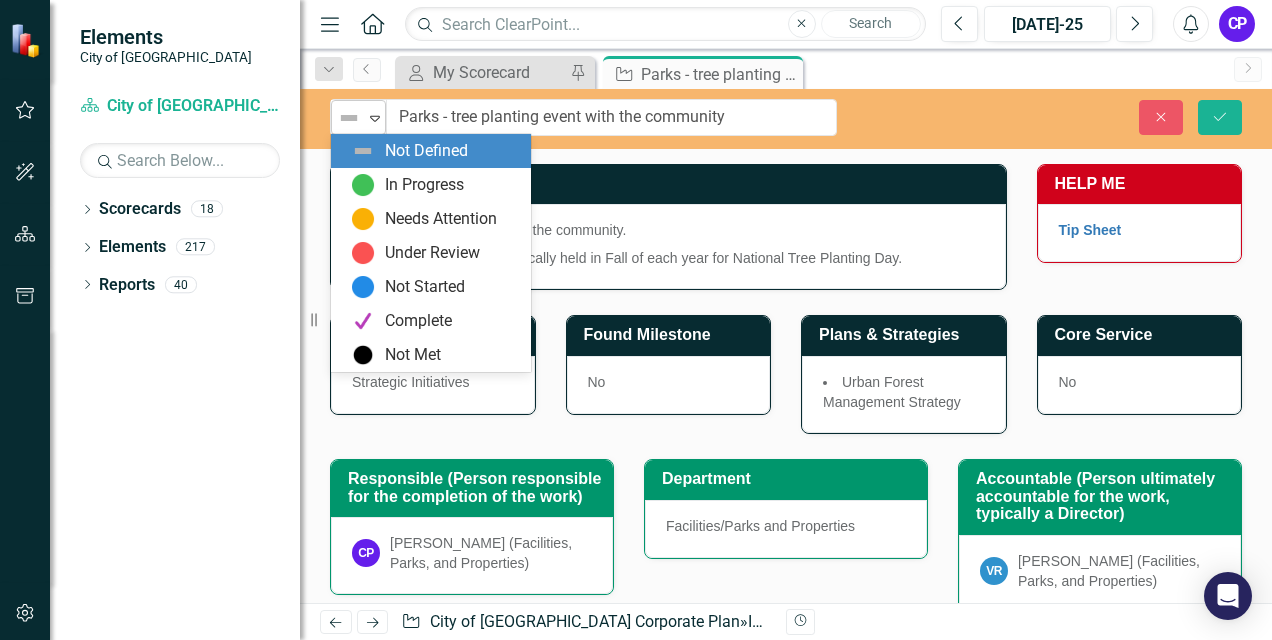 click on "Expand" 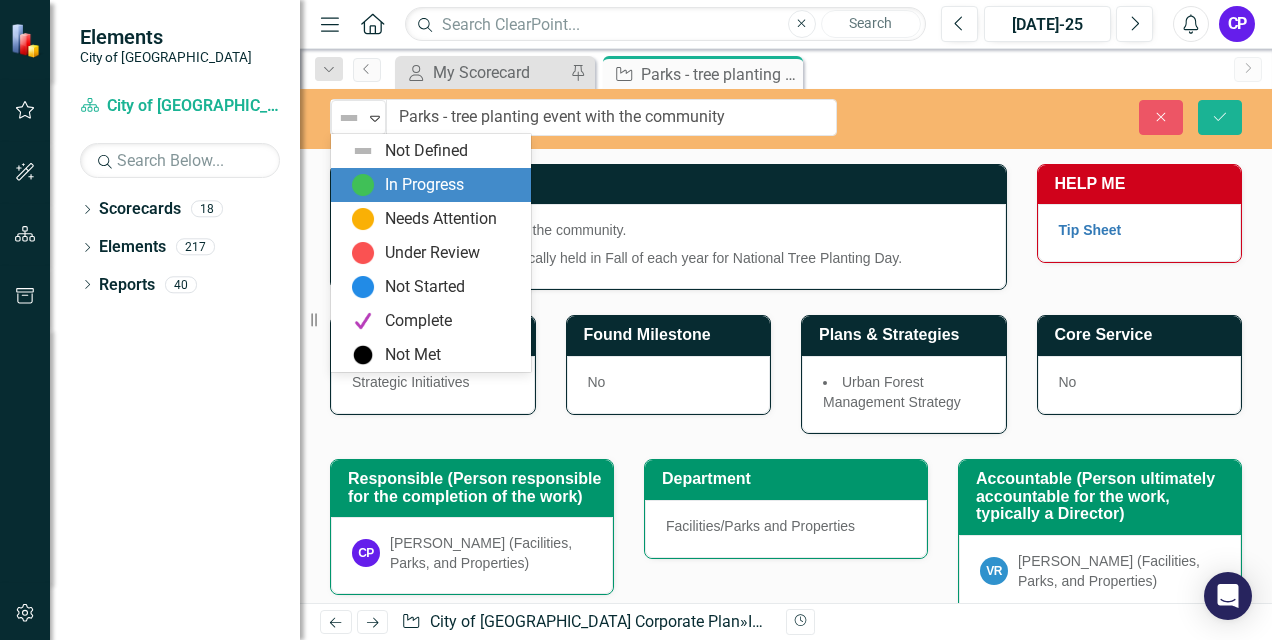 click on "In Progress" at bounding box center [424, 185] 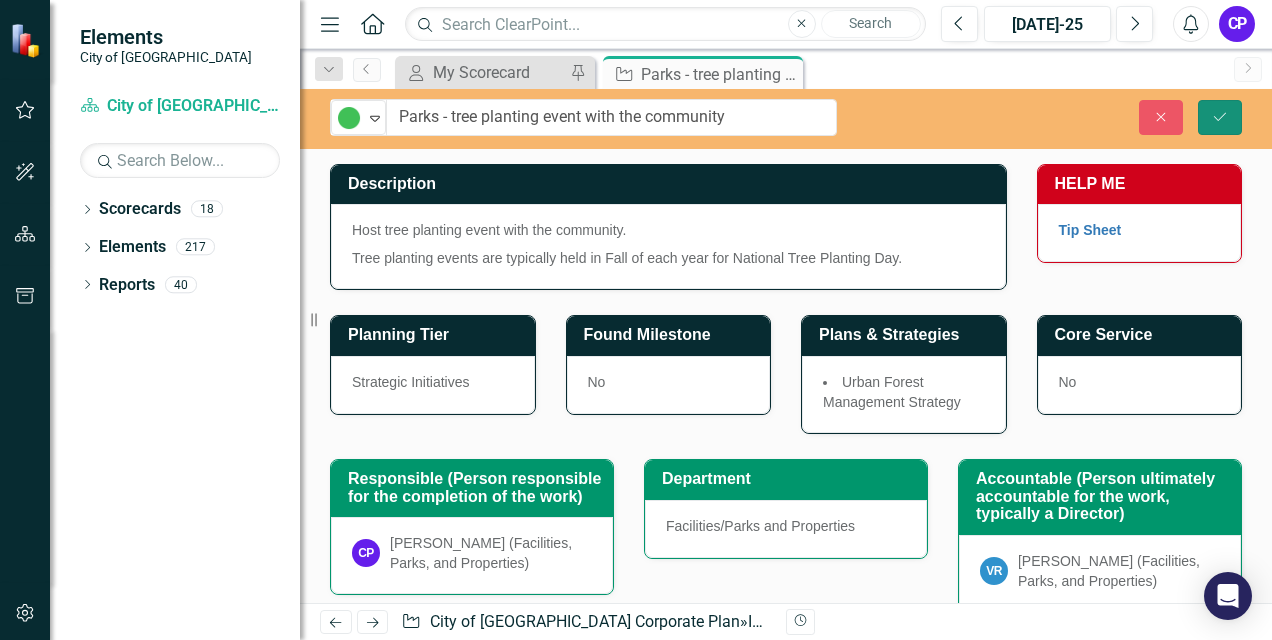 click on "Save" 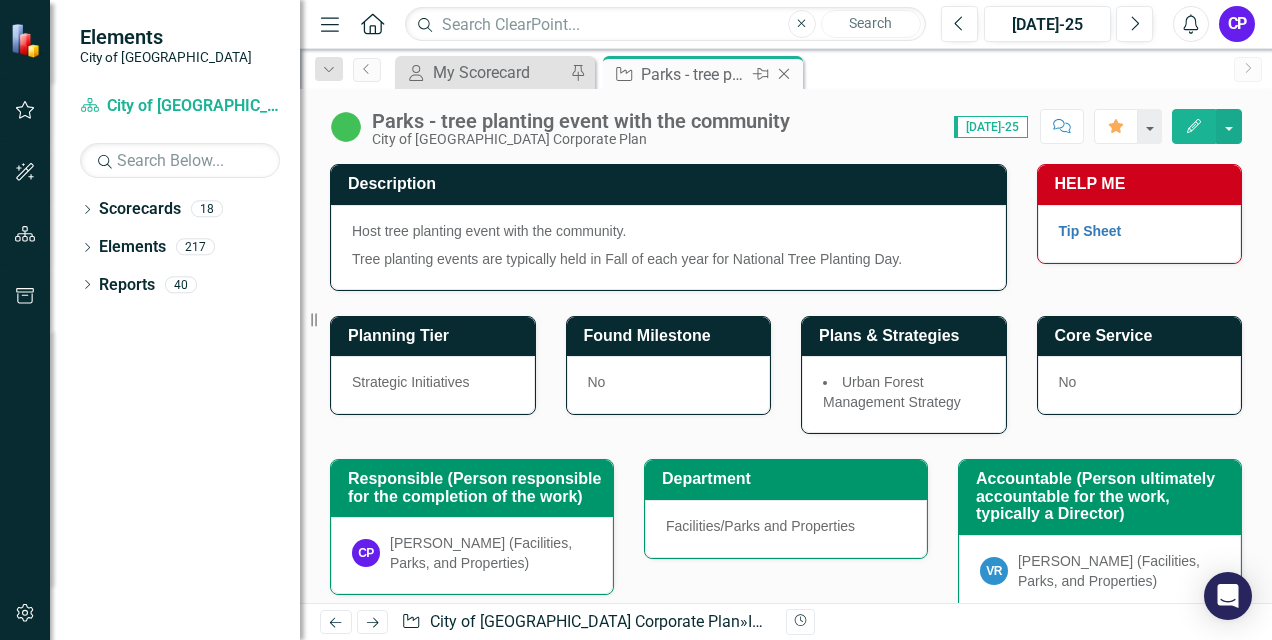 click on "Close" 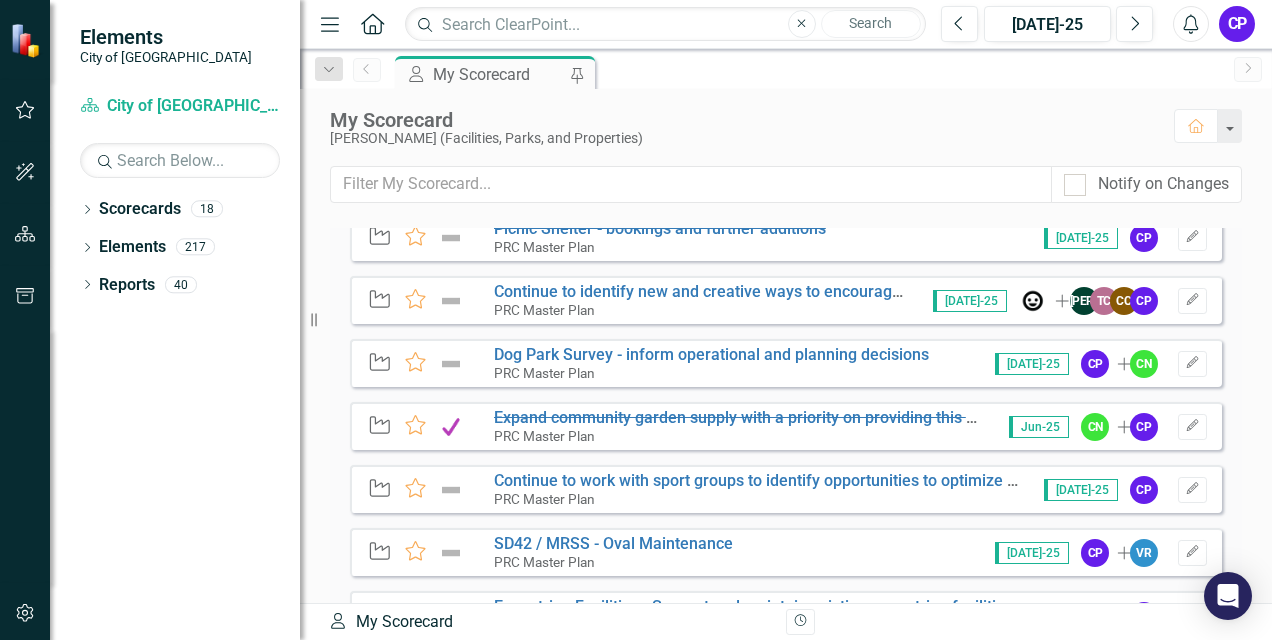 scroll, scrollTop: 1700, scrollLeft: 0, axis: vertical 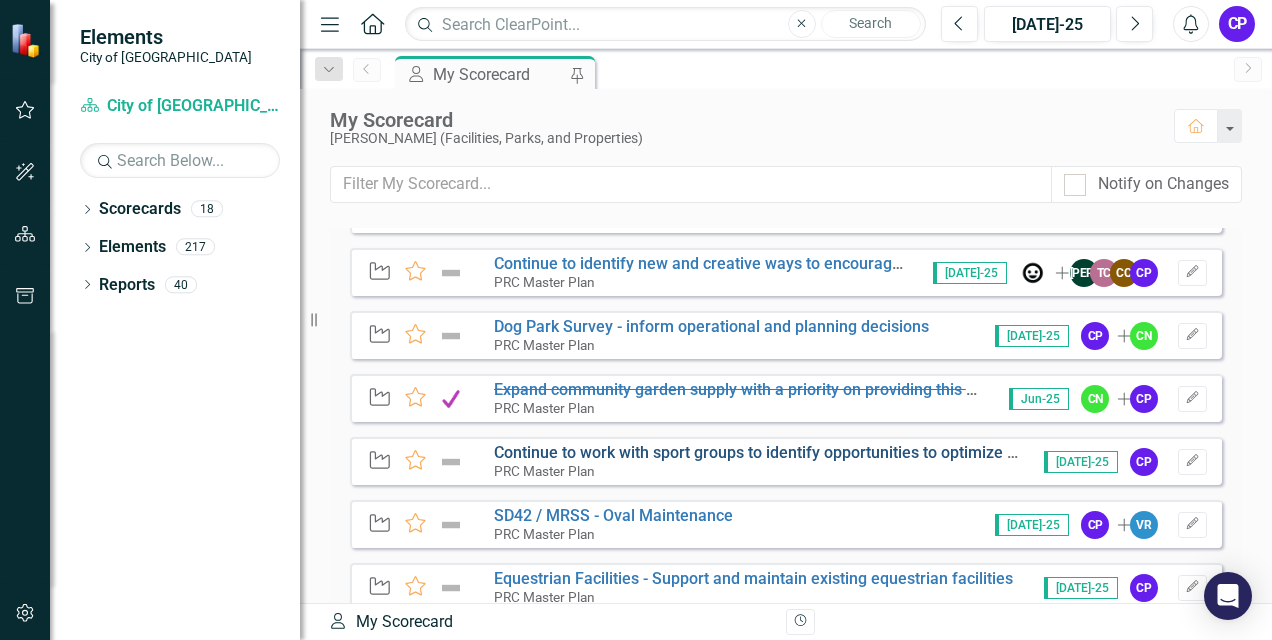 click on "Continue to work with sport groups to identify opportunities to optimize the supply of and access to, support amenities like washrooms, seating areas and storage" at bounding box center [1074, 452] 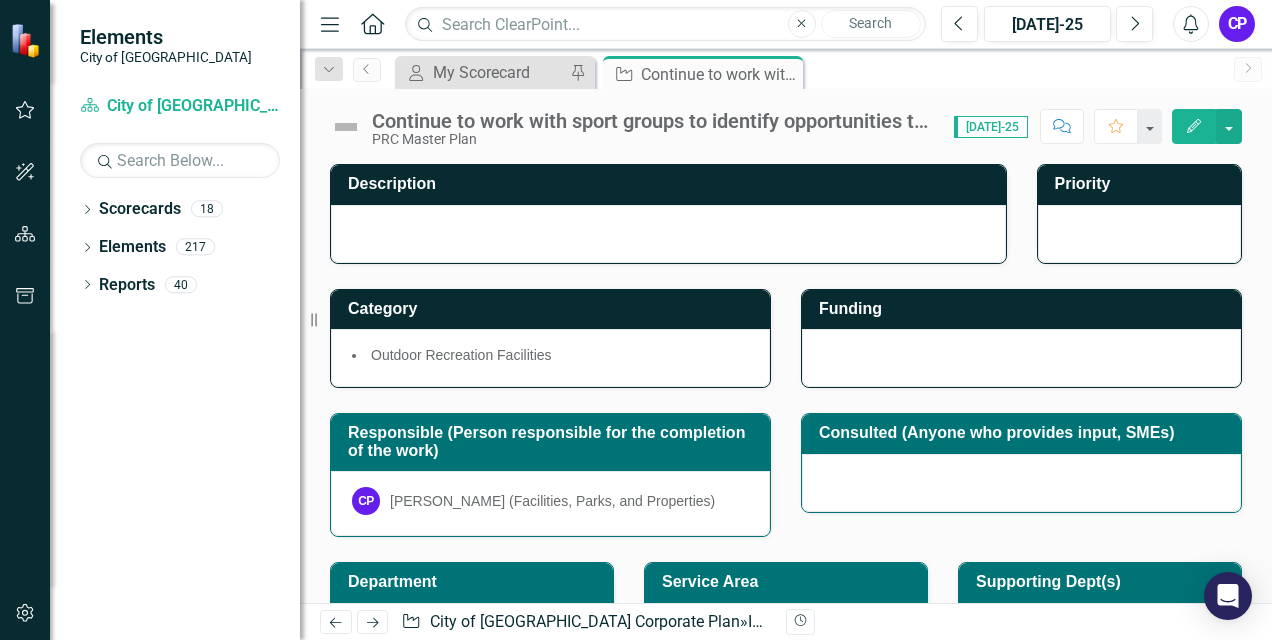 click on "Continue to work with sport groups to identify opportunities to optimize the supply of and access to, support amenities like washrooms, seating areas and storage" at bounding box center (653, 121) 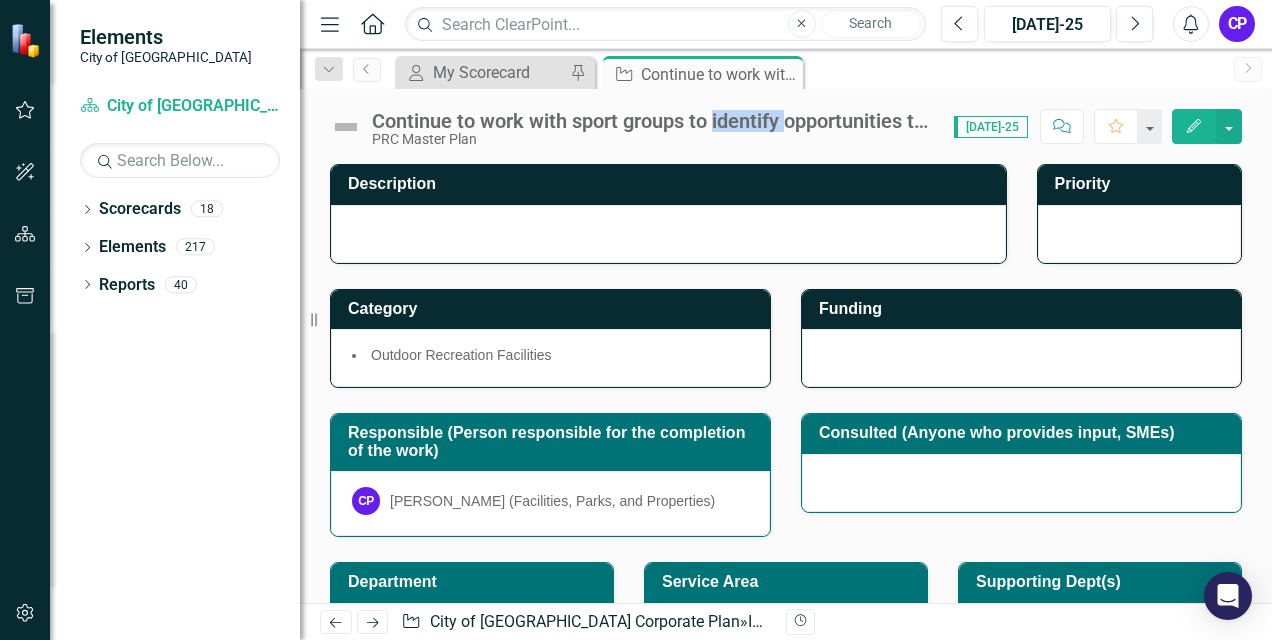 click on "Continue to work with sport groups to identify opportunities to optimize the supply of and access to, support amenities like washrooms, seating areas and storage" at bounding box center (653, 121) 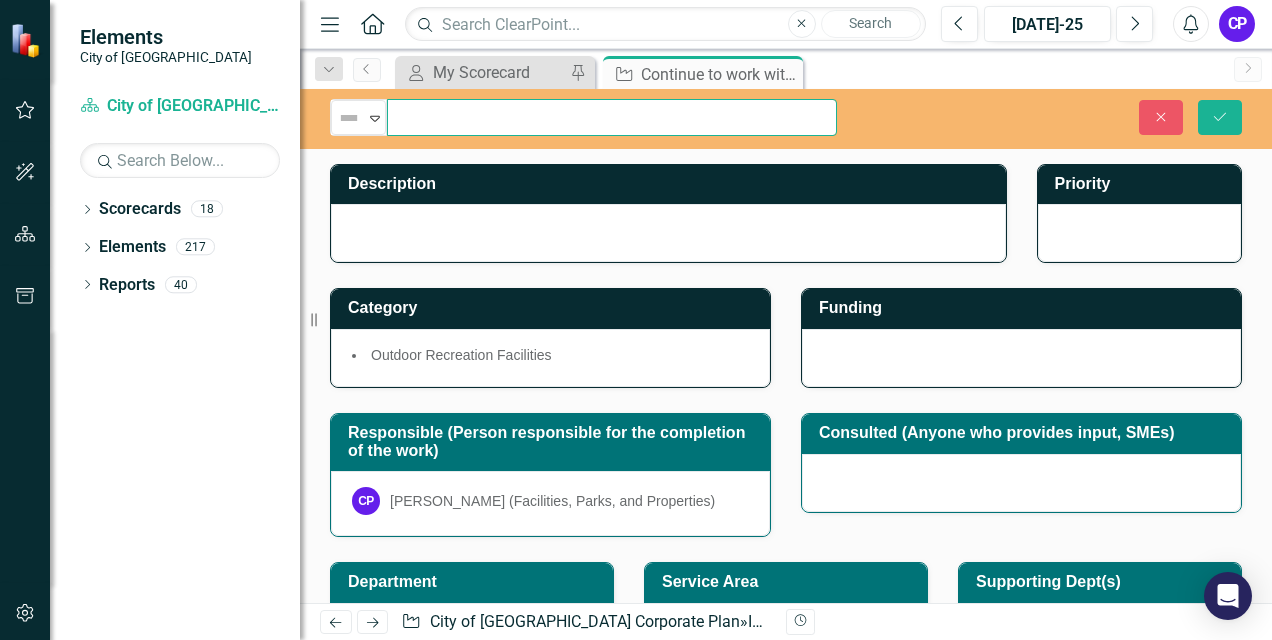 scroll, scrollTop: 0, scrollLeft: 722, axis: horizontal 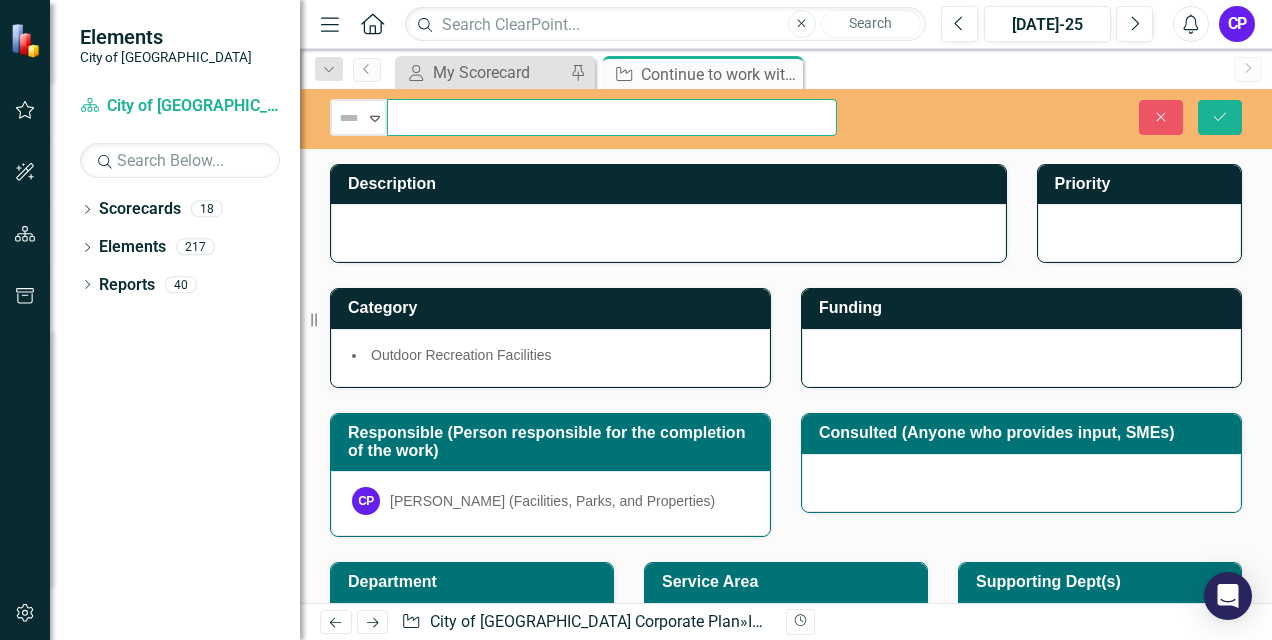 drag, startPoint x: 398, startPoint y: 114, endPoint x: 871, endPoint y: 118, distance: 473.0169 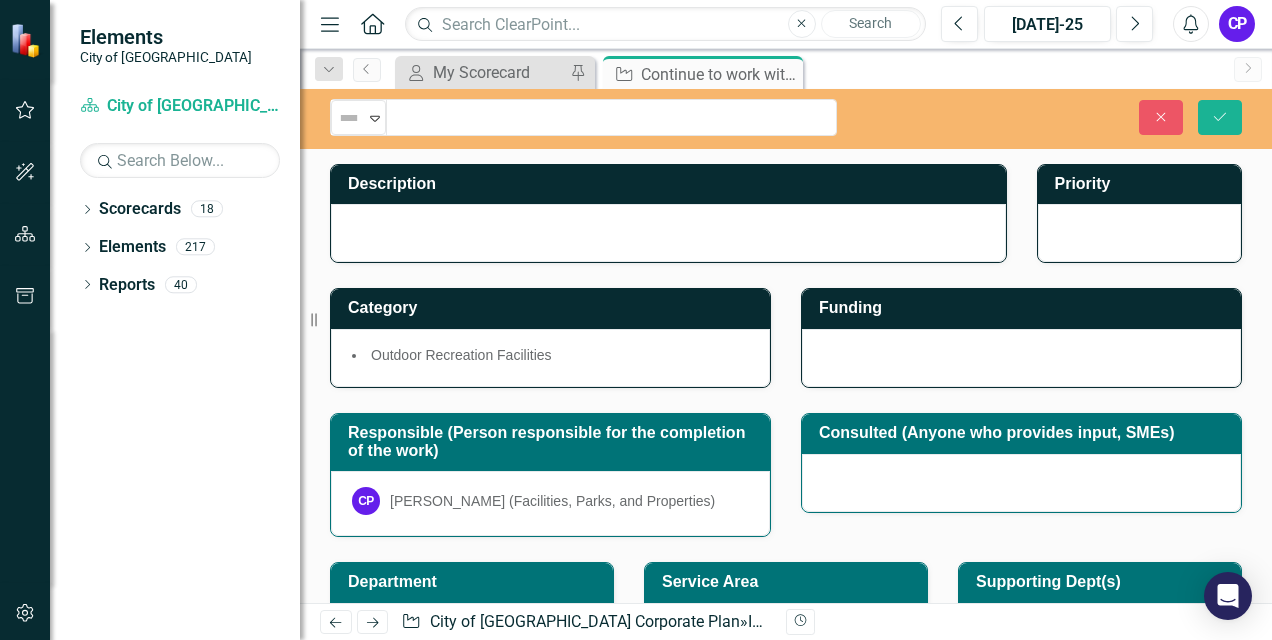 click at bounding box center (668, 233) 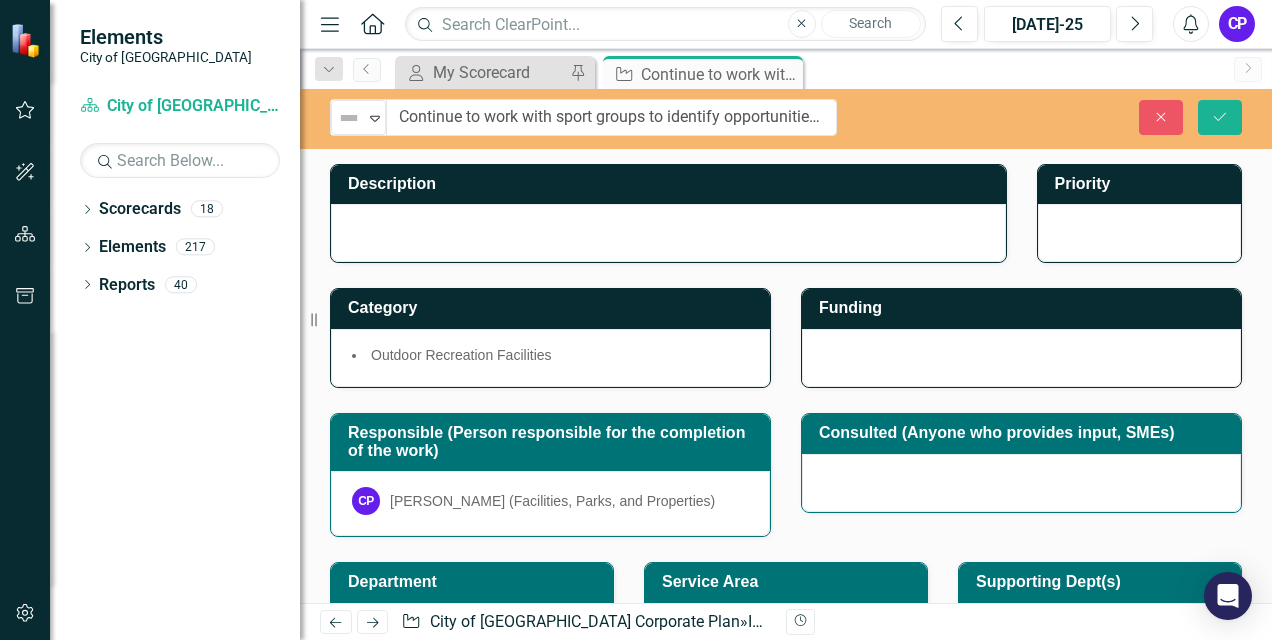 click at bounding box center (668, 233) 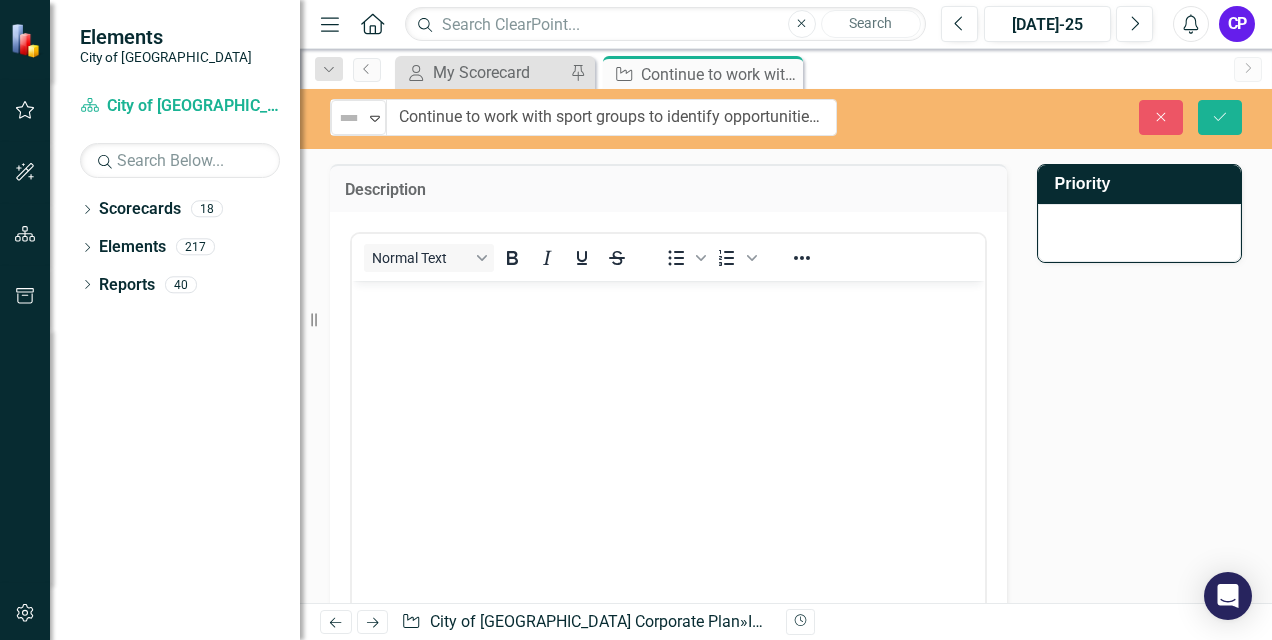 scroll, scrollTop: 0, scrollLeft: 0, axis: both 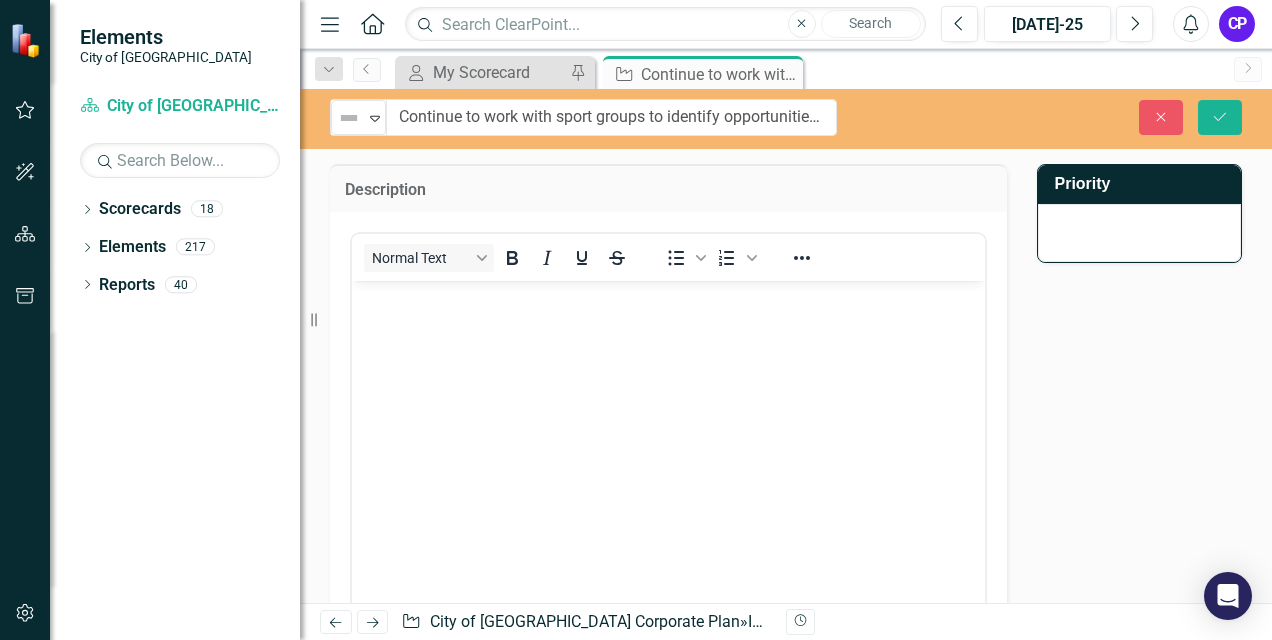 click at bounding box center [668, 298] 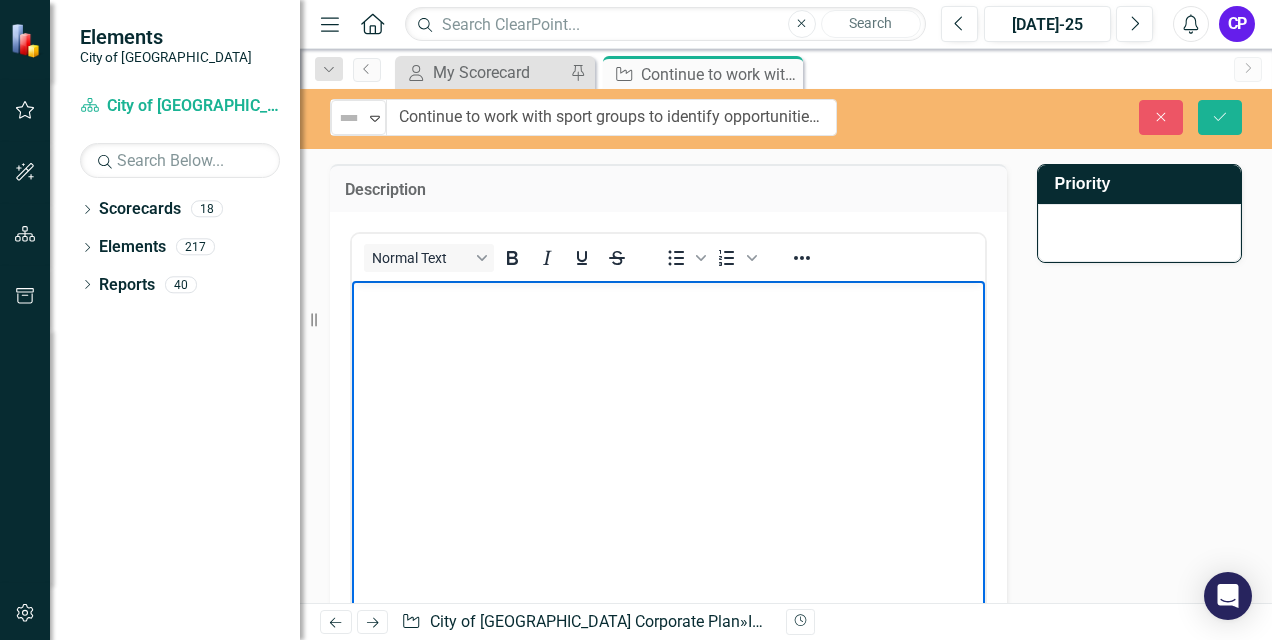 paste 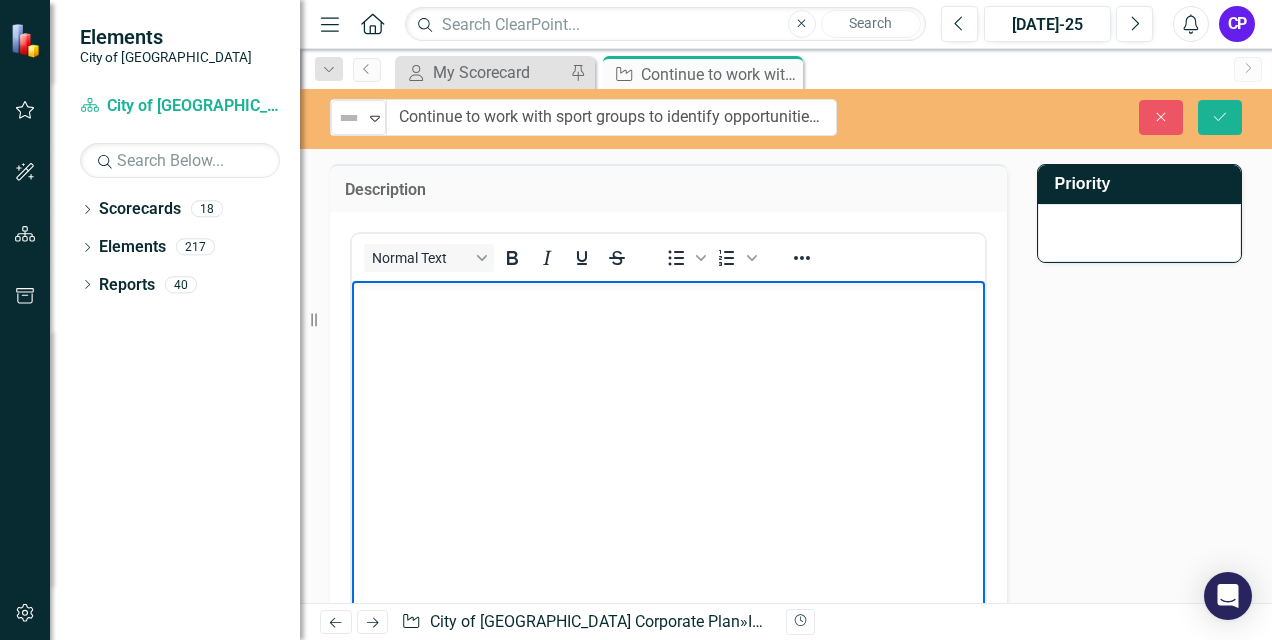 type 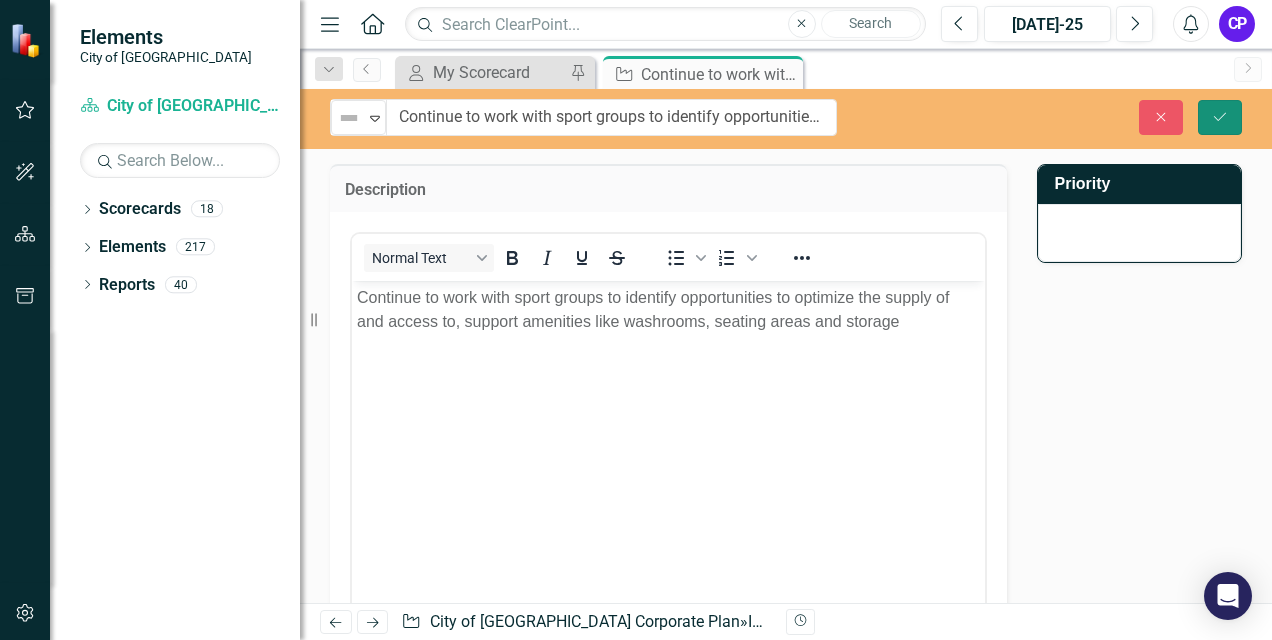 click on "Save" 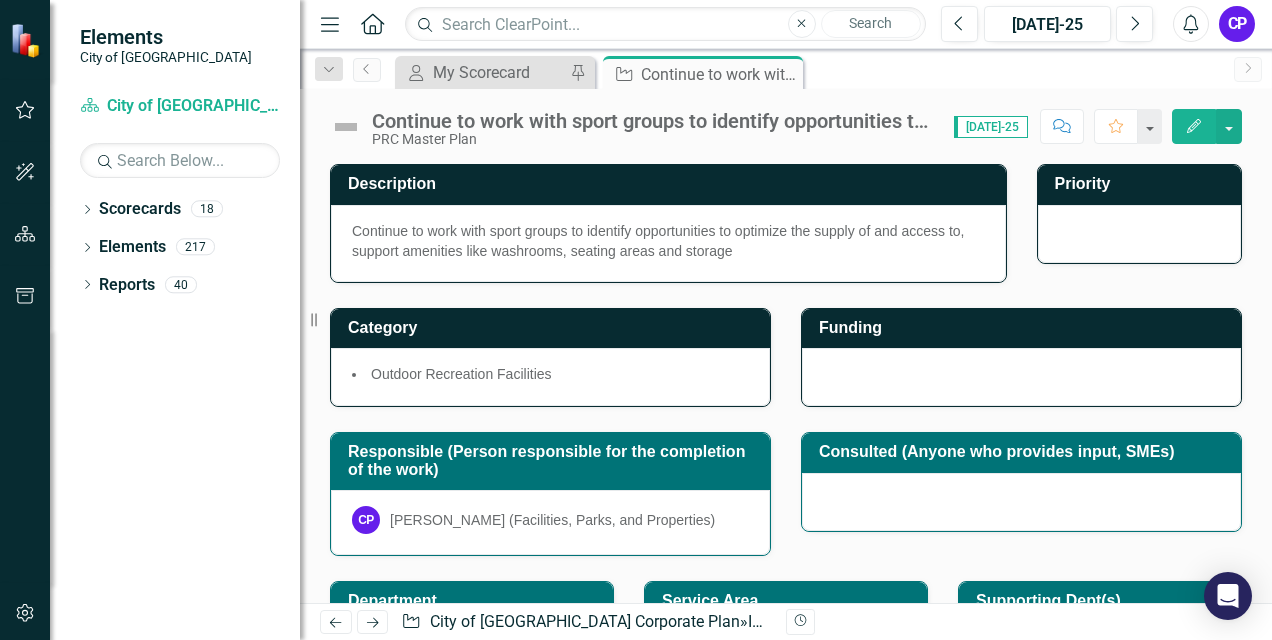 click on "Continue to work with sport groups to identify opportunities to optimize the supply of and access to, support amenities like washrooms, seating areas and storage" at bounding box center [653, 121] 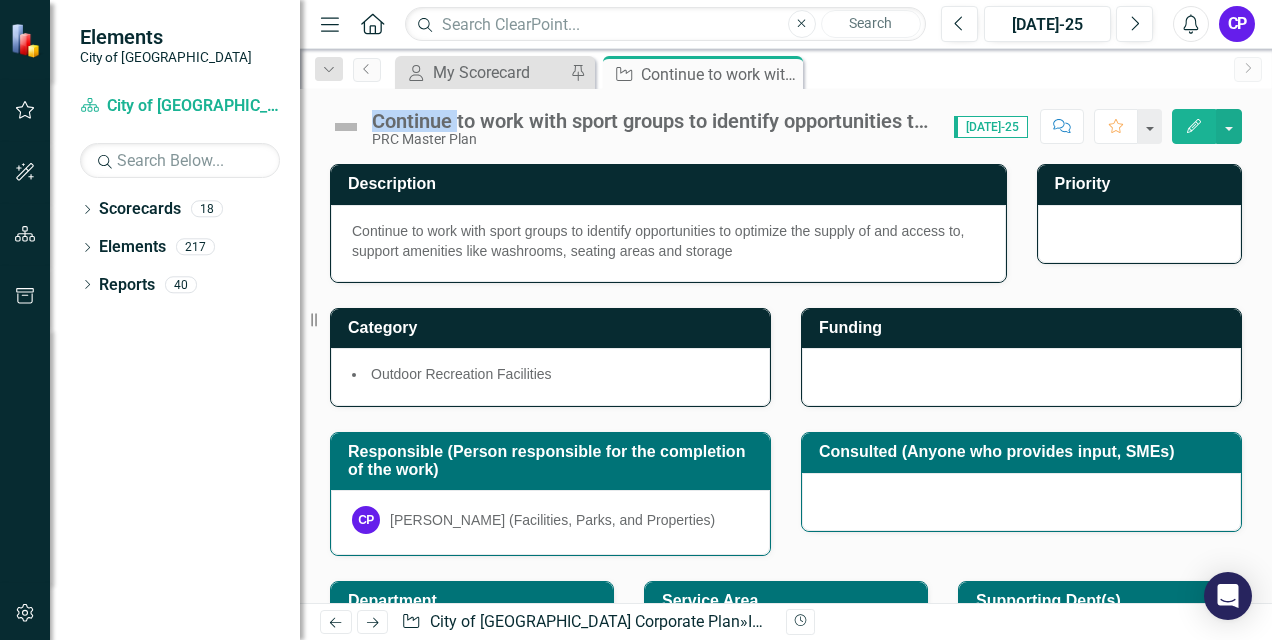 click on "Continue to work with sport groups to identify opportunities to optimize the supply of and access to, support amenities like washrooms, seating areas and storage" at bounding box center (653, 121) 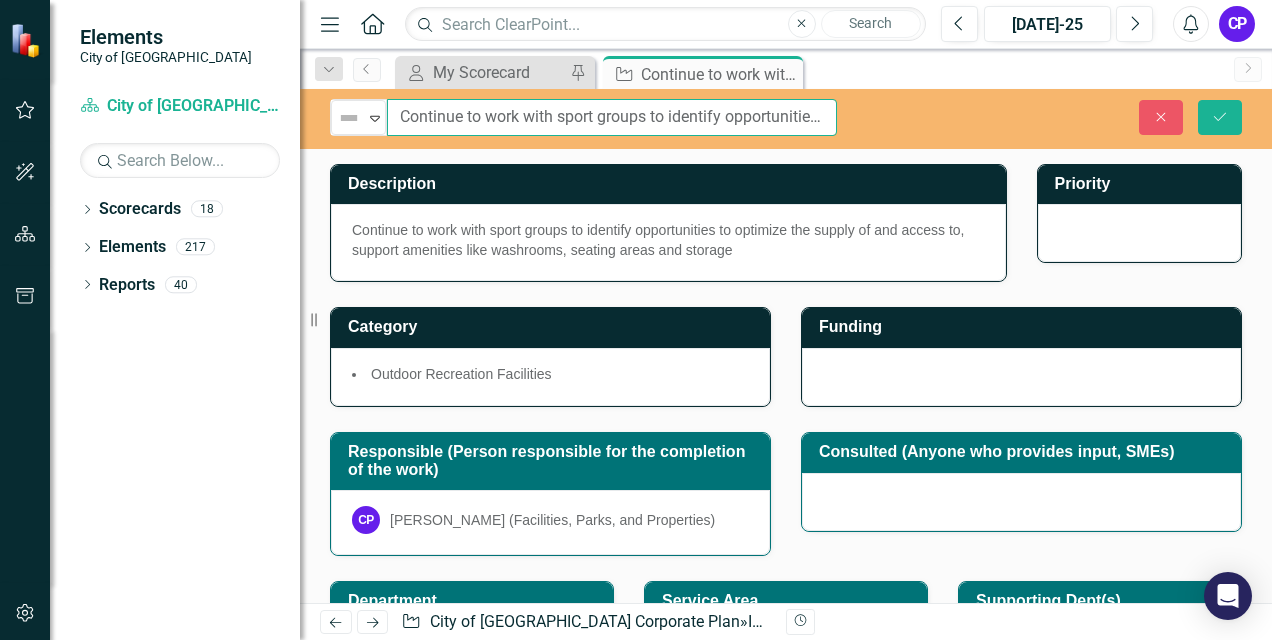 click on "Continue to work with sport groups to identify opportunities to optimize the supply of and access to, support amenities like washrooms, seating areas and storage" at bounding box center (612, 117) 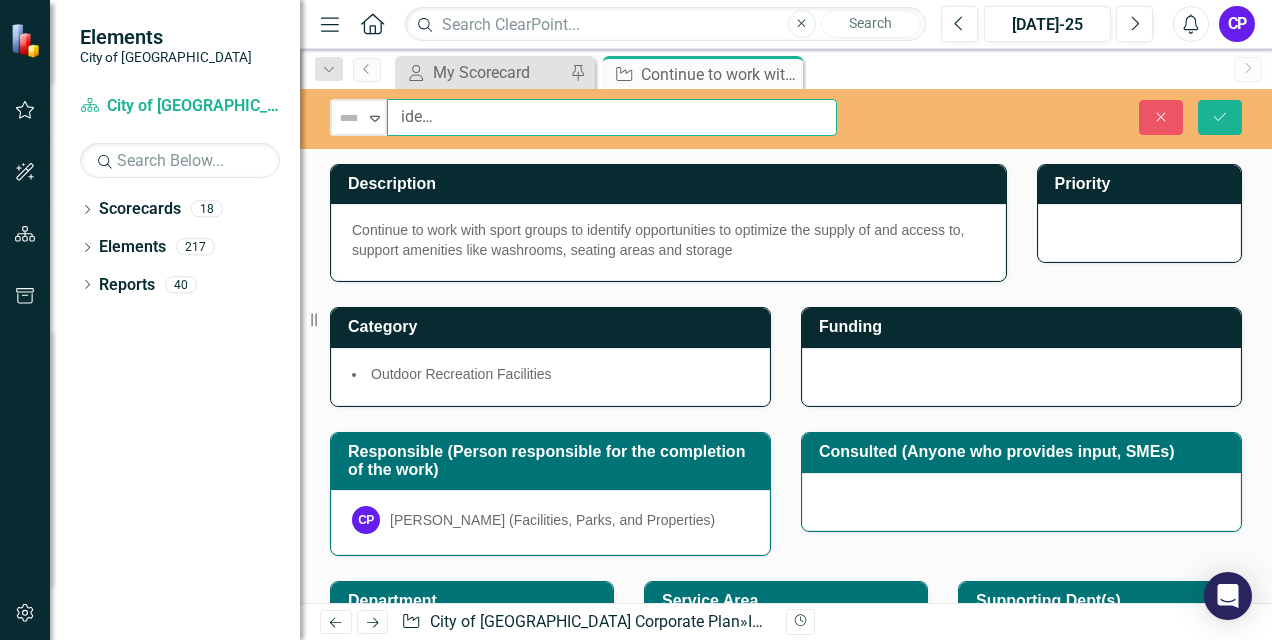 scroll, scrollTop: 0, scrollLeft: 460, axis: horizontal 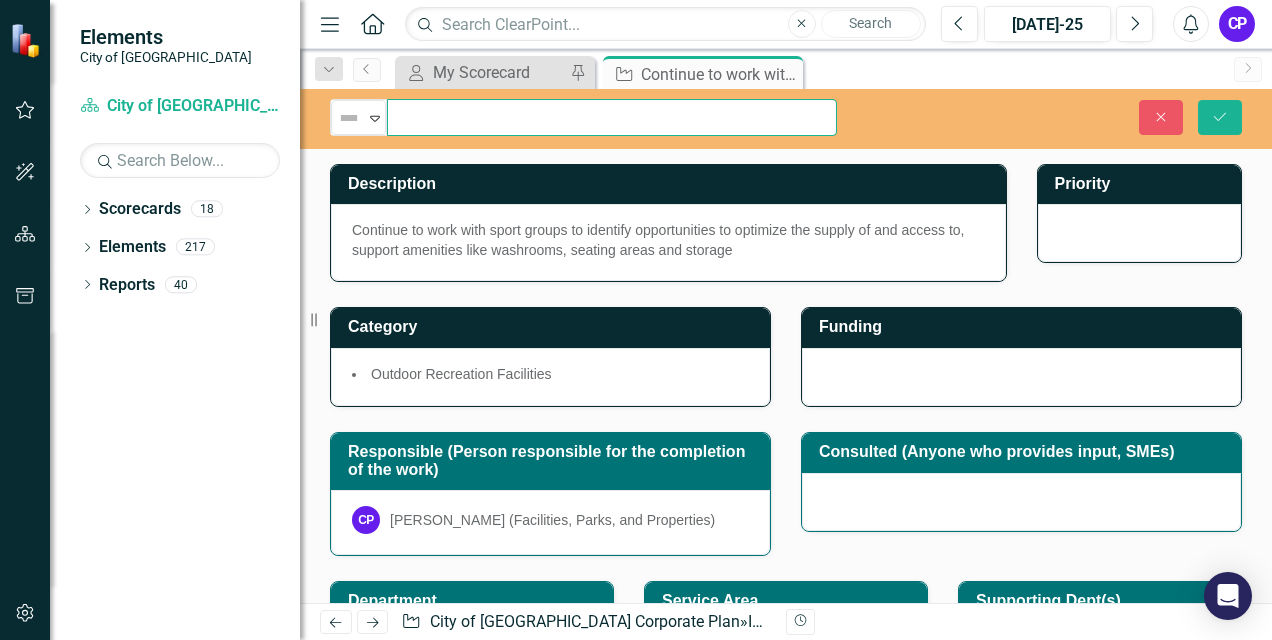 drag, startPoint x: 520, startPoint y: 117, endPoint x: 601, endPoint y: 124, distance: 81.3019 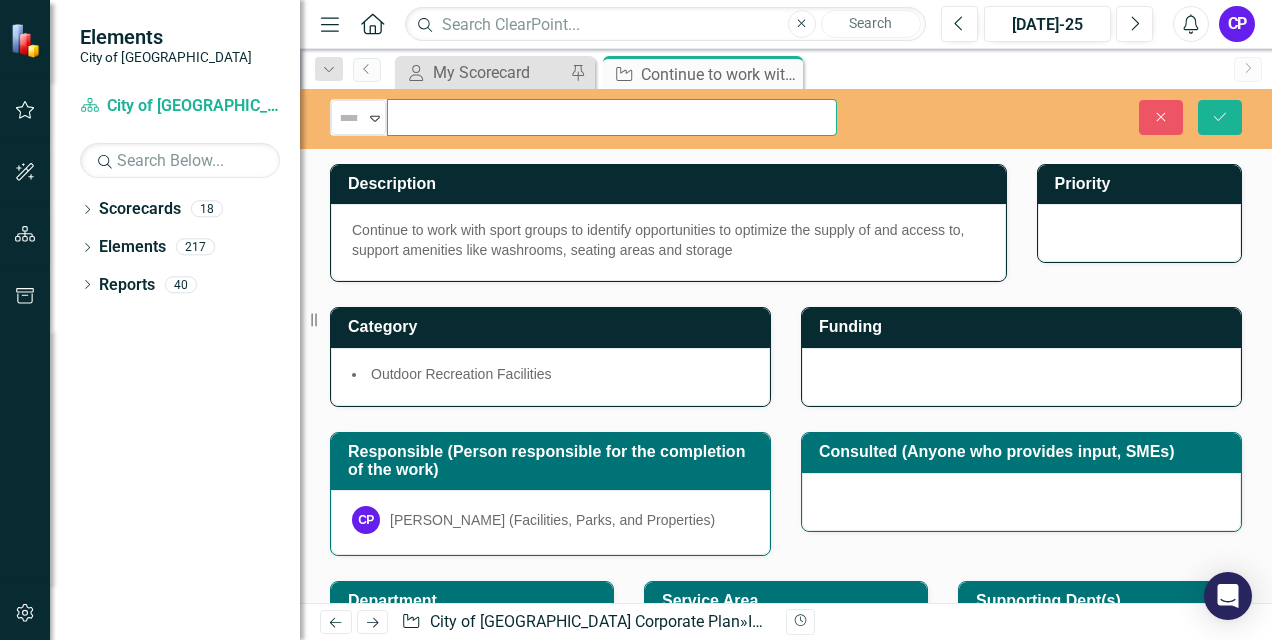 click on "Park Amenities - Continue to work with sport groups to identify opportunities to optimize the supply of and access to, support amenities like washrooms, seating areas and storage" at bounding box center [612, 117] 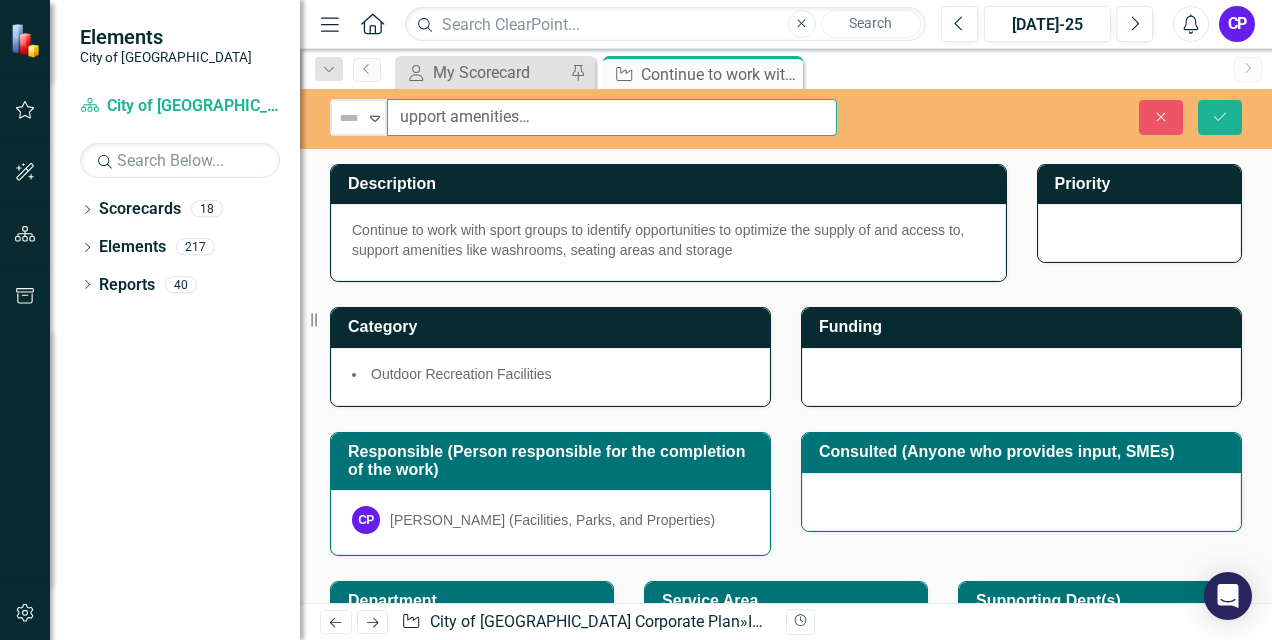 scroll, scrollTop: 0, scrollLeft: 119, axis: horizontal 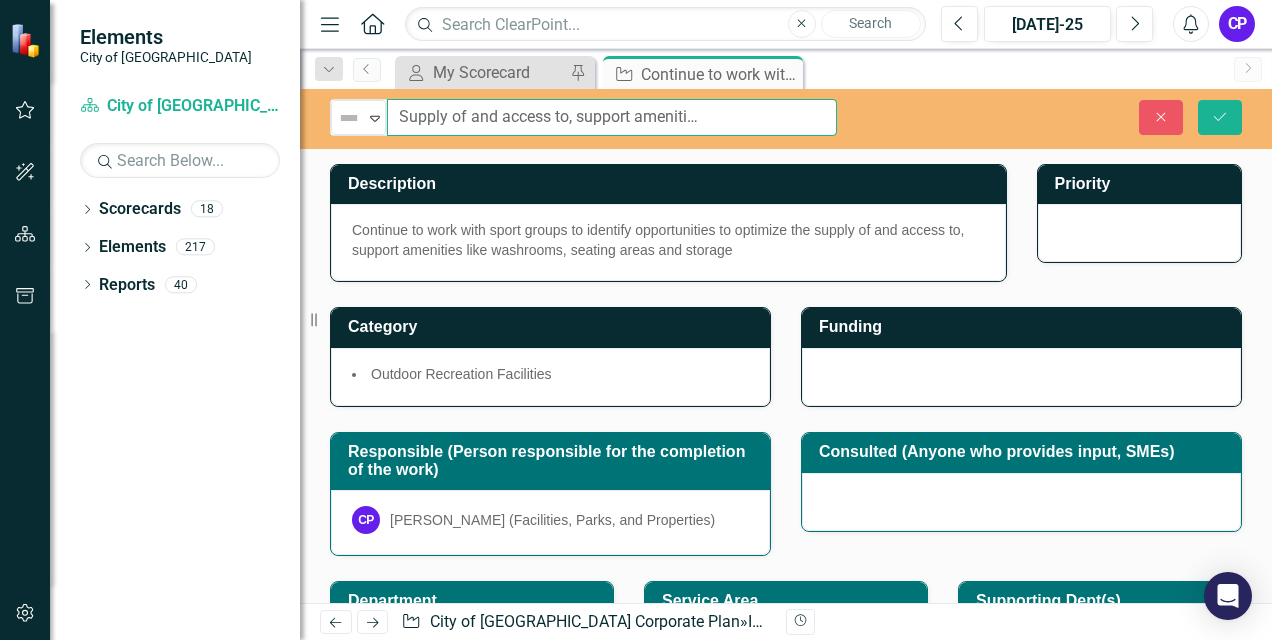 click on "Park Amenities - Supply of and access to, support amenities like washrooms, seating areas and storage" at bounding box center [612, 117] 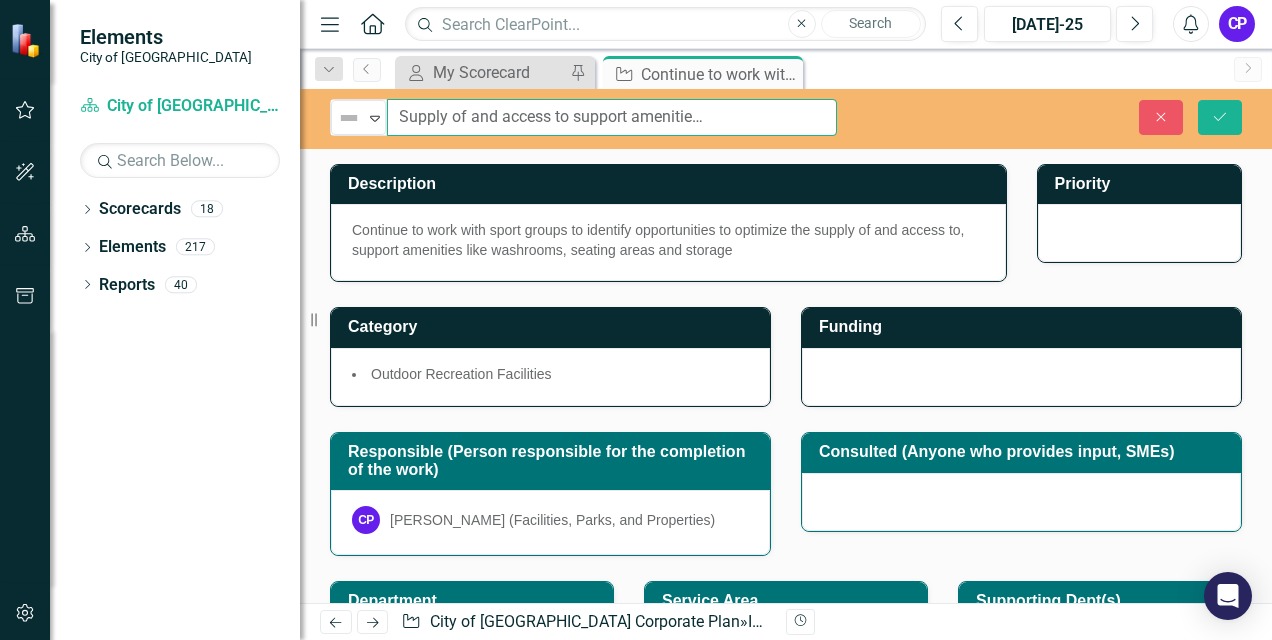 click on "Park Amenities - Supply of and access to support amenities like washrooms, seating areas and storage" at bounding box center (612, 117) 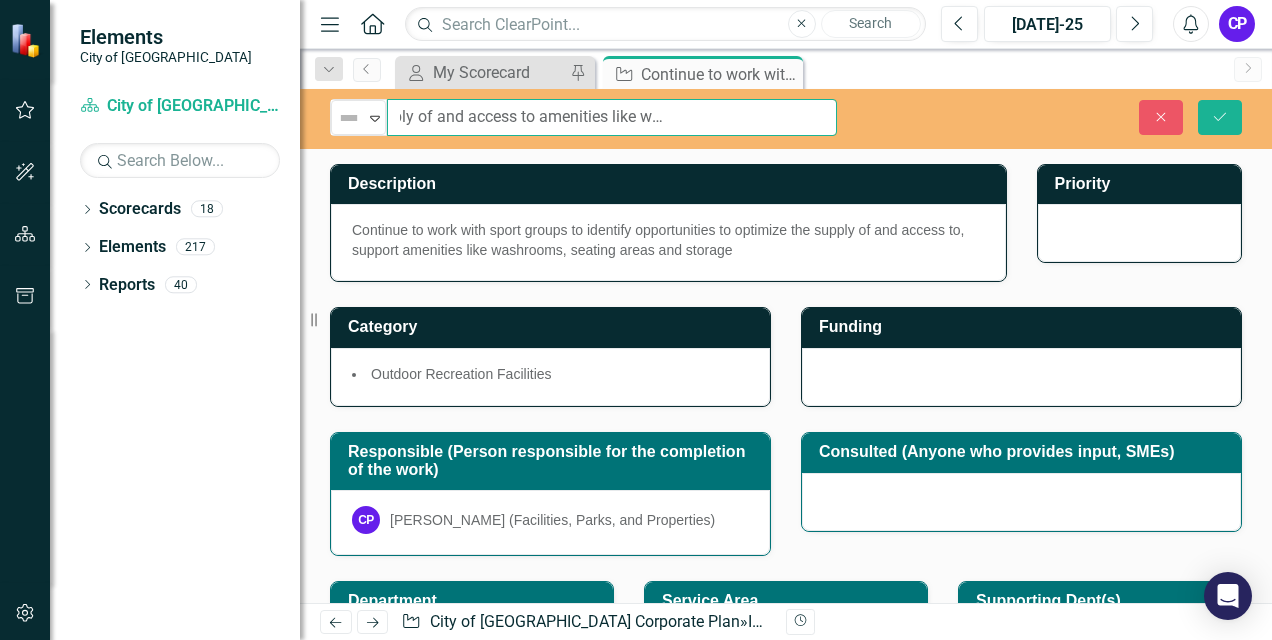 scroll, scrollTop: 0, scrollLeft: 245, axis: horizontal 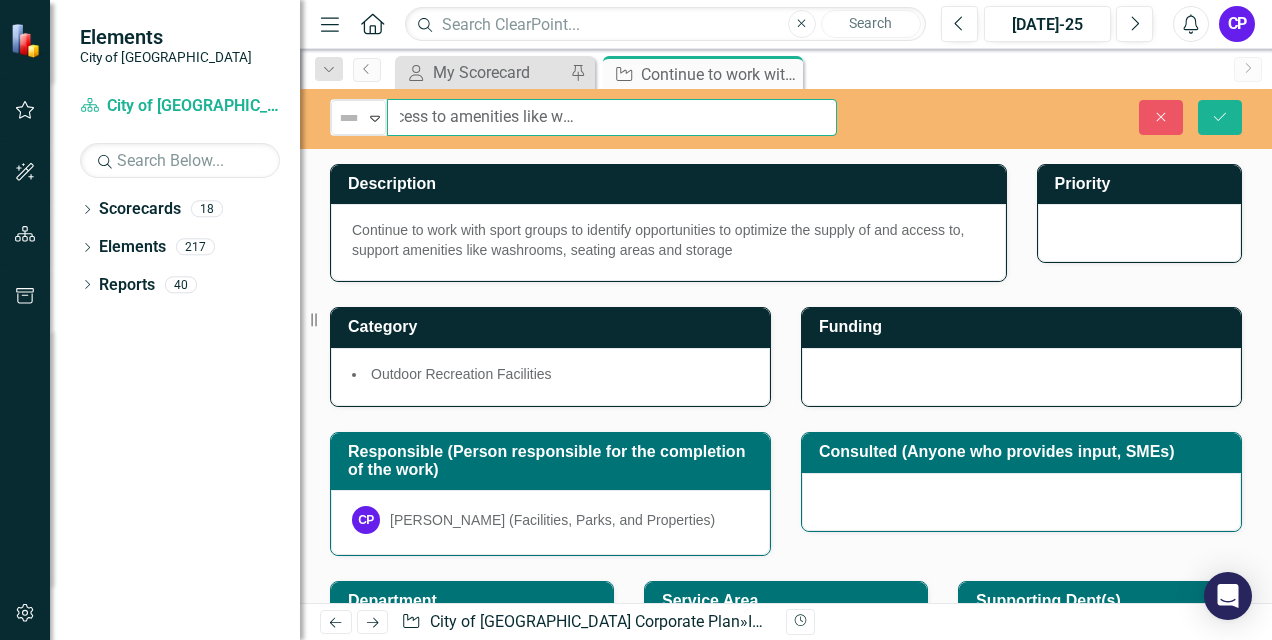 drag, startPoint x: 647, startPoint y: 116, endPoint x: 840, endPoint y: 118, distance: 193.01036 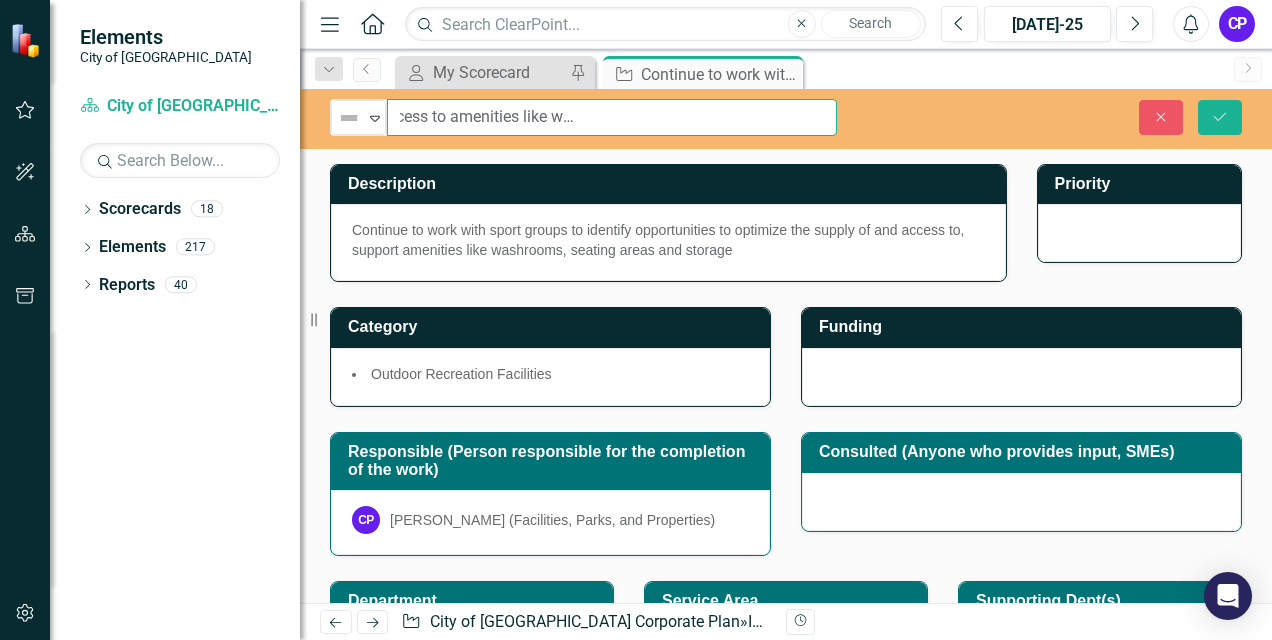 click on "Not Defined Expand Park Amenities - Supply of and access to amenities like washrooms, seating areas and storage" at bounding box center (583, 117) 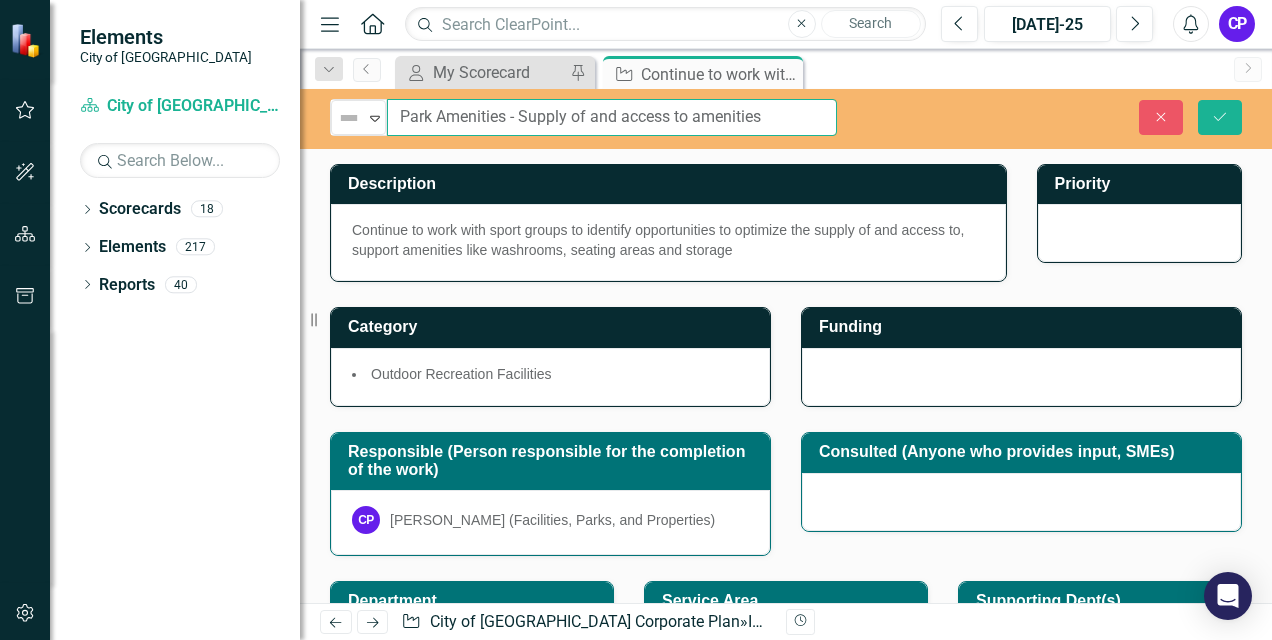 scroll, scrollTop: 0, scrollLeft: 0, axis: both 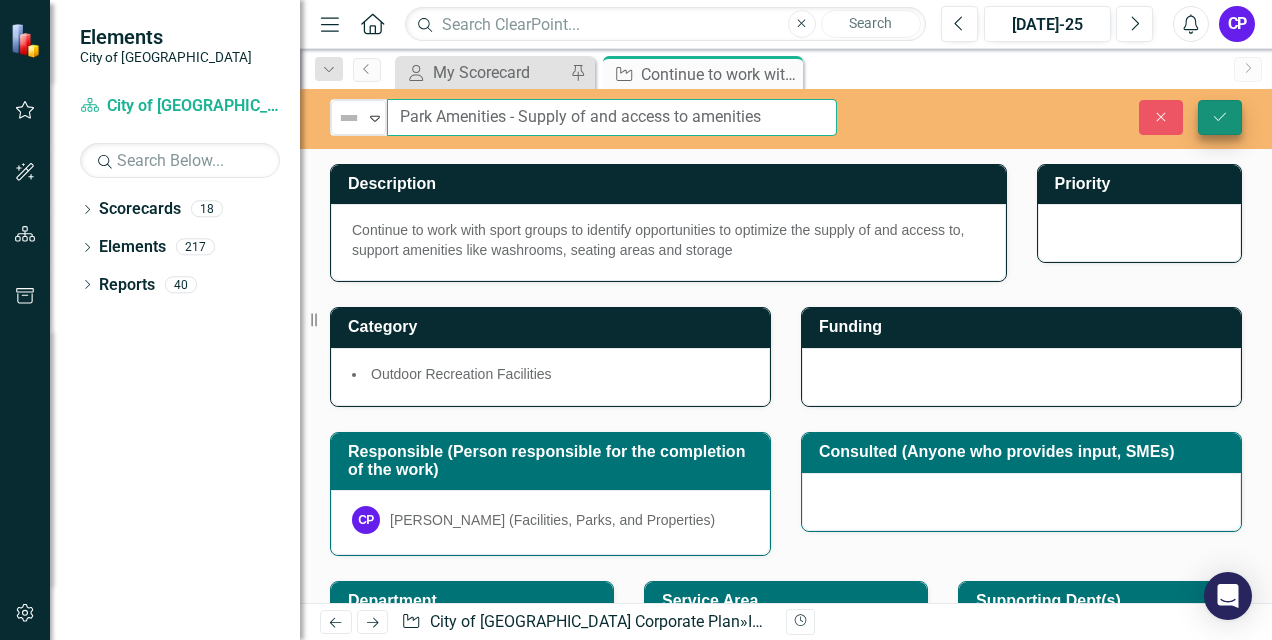 type on "Park Amenities - Supply of and access to amenities" 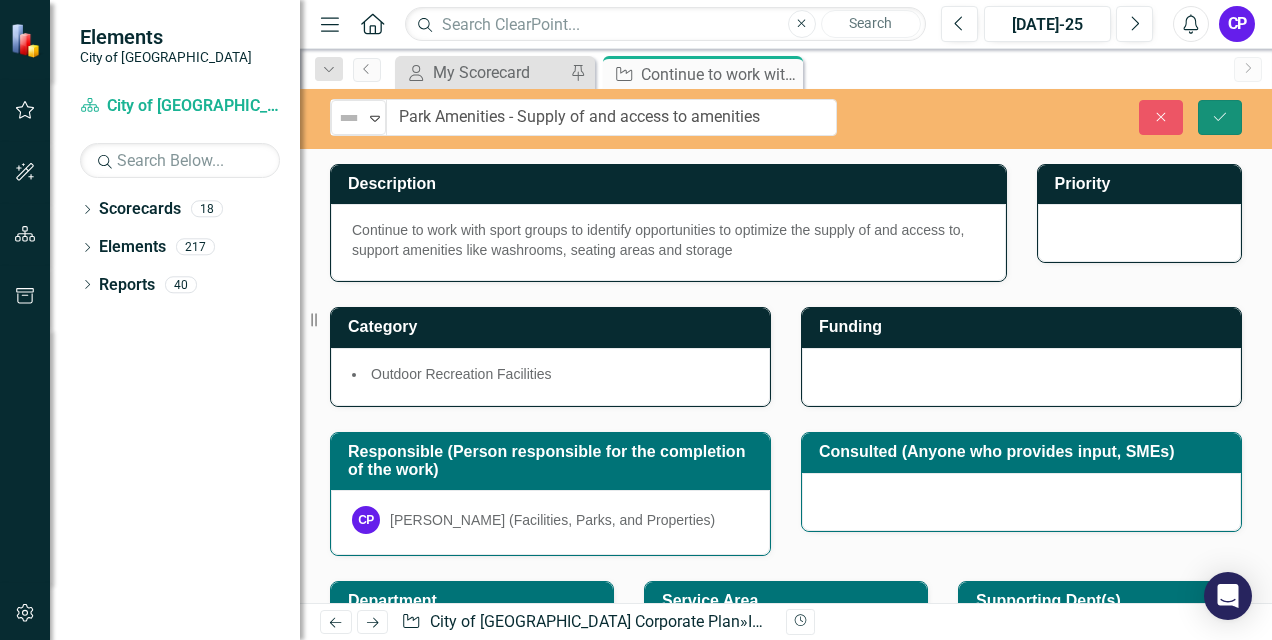 click on "Save" 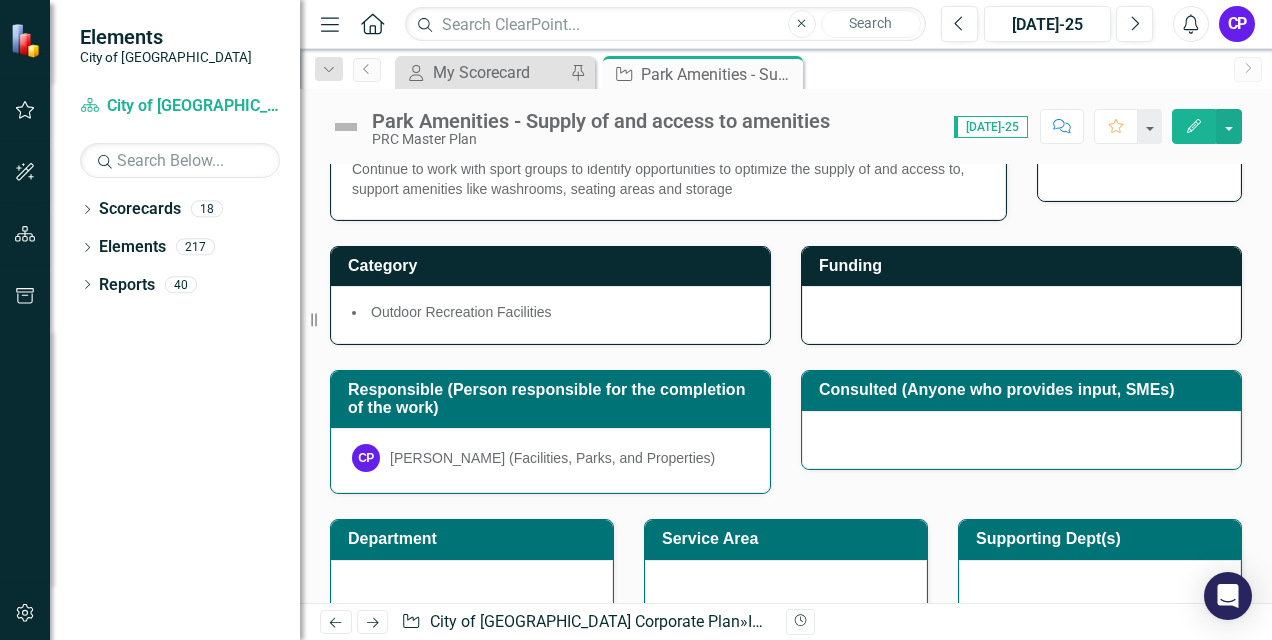 scroll, scrollTop: 0, scrollLeft: 0, axis: both 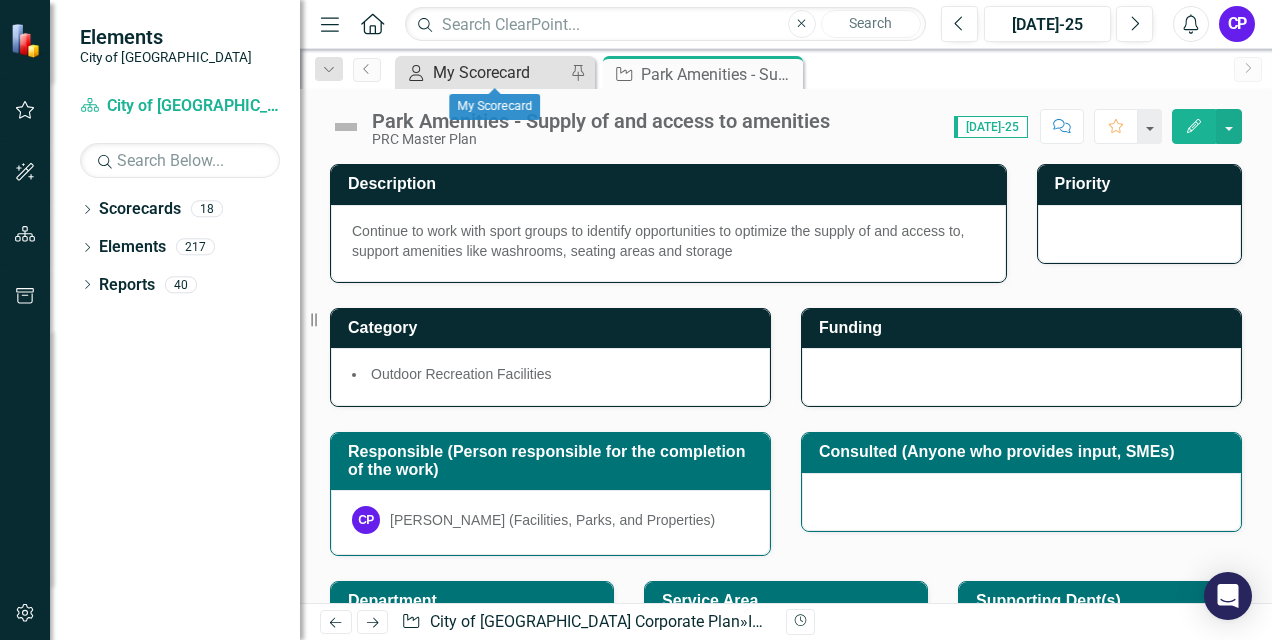 click on "My Scorecard" at bounding box center [499, 72] 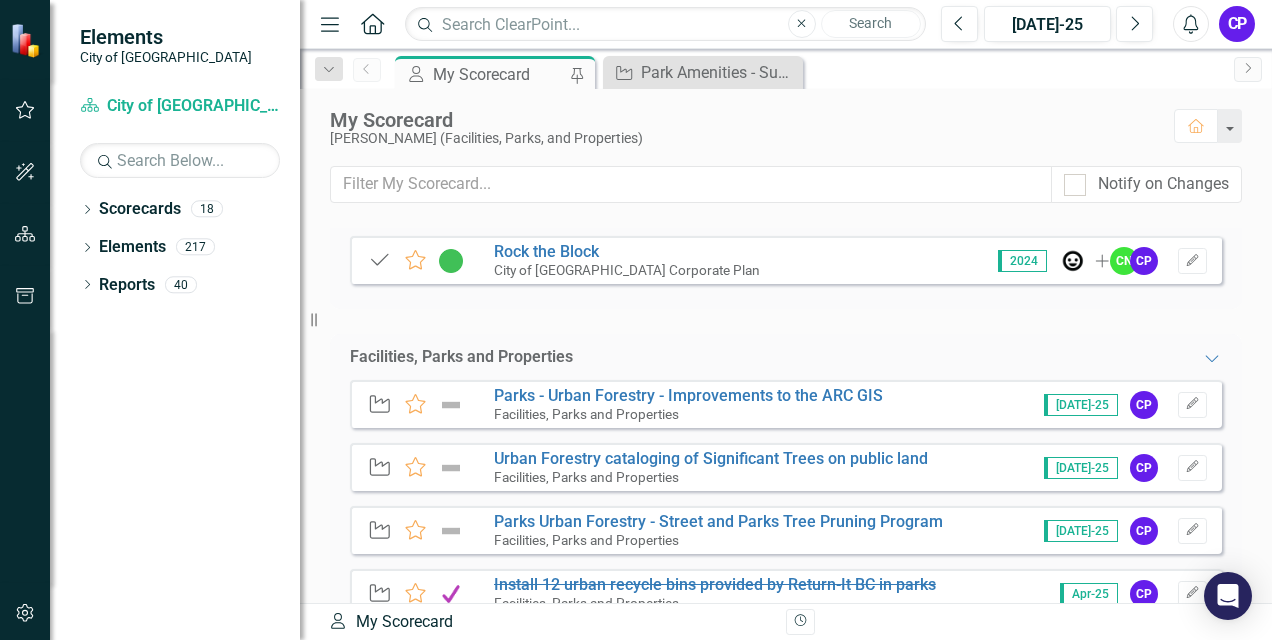 scroll, scrollTop: 300, scrollLeft: 0, axis: vertical 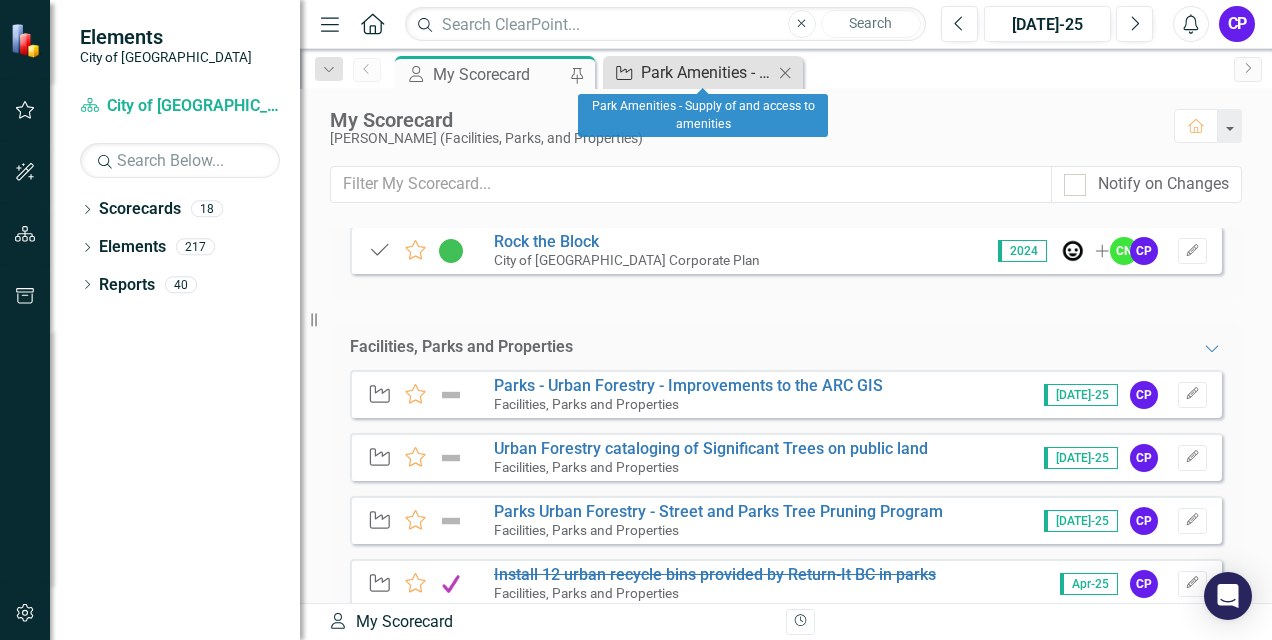 click on "Park Amenities - Supply of and access to amenities" at bounding box center [707, 72] 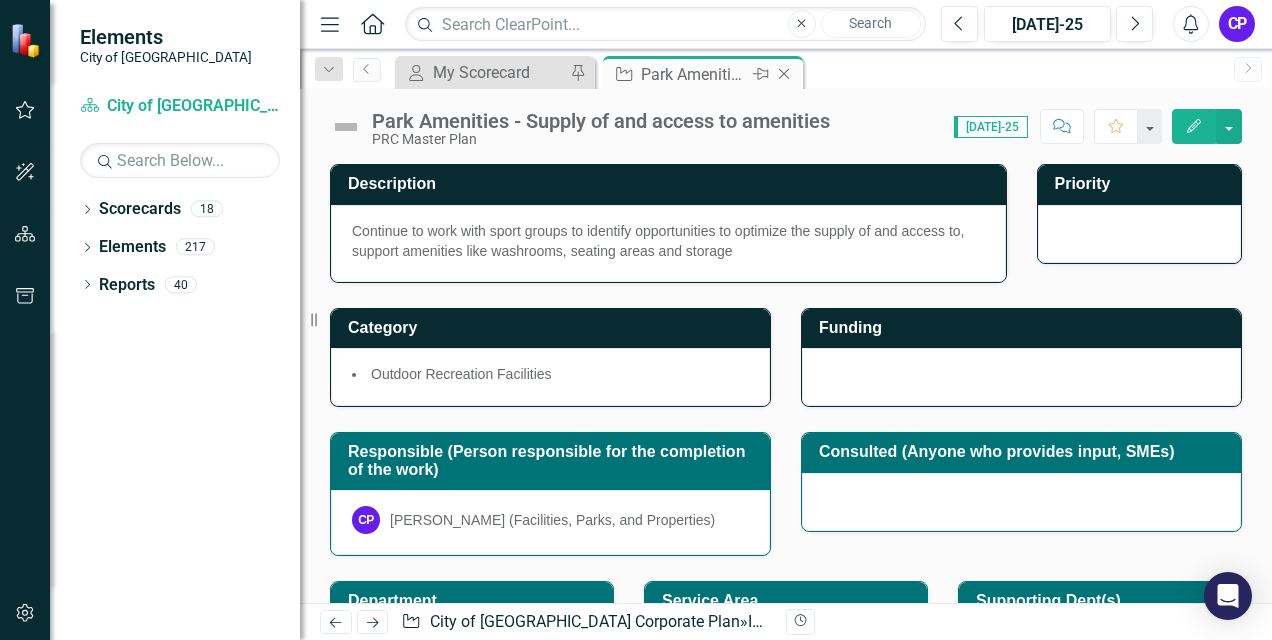 click on "Close" 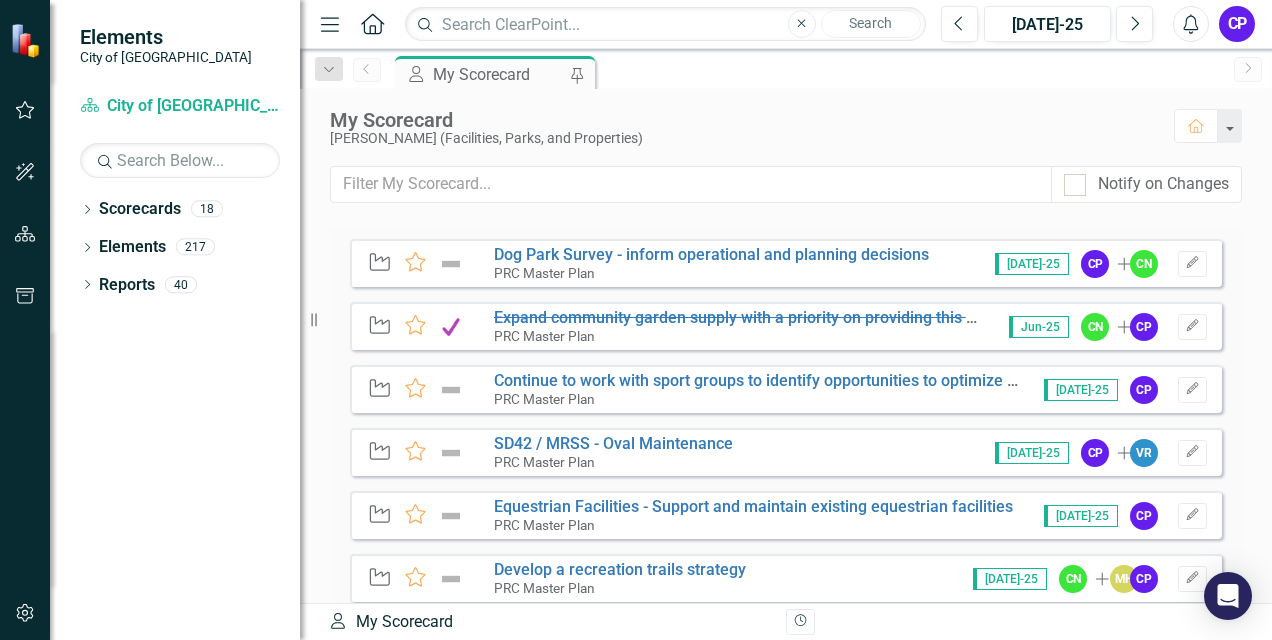 scroll, scrollTop: 1800, scrollLeft: 0, axis: vertical 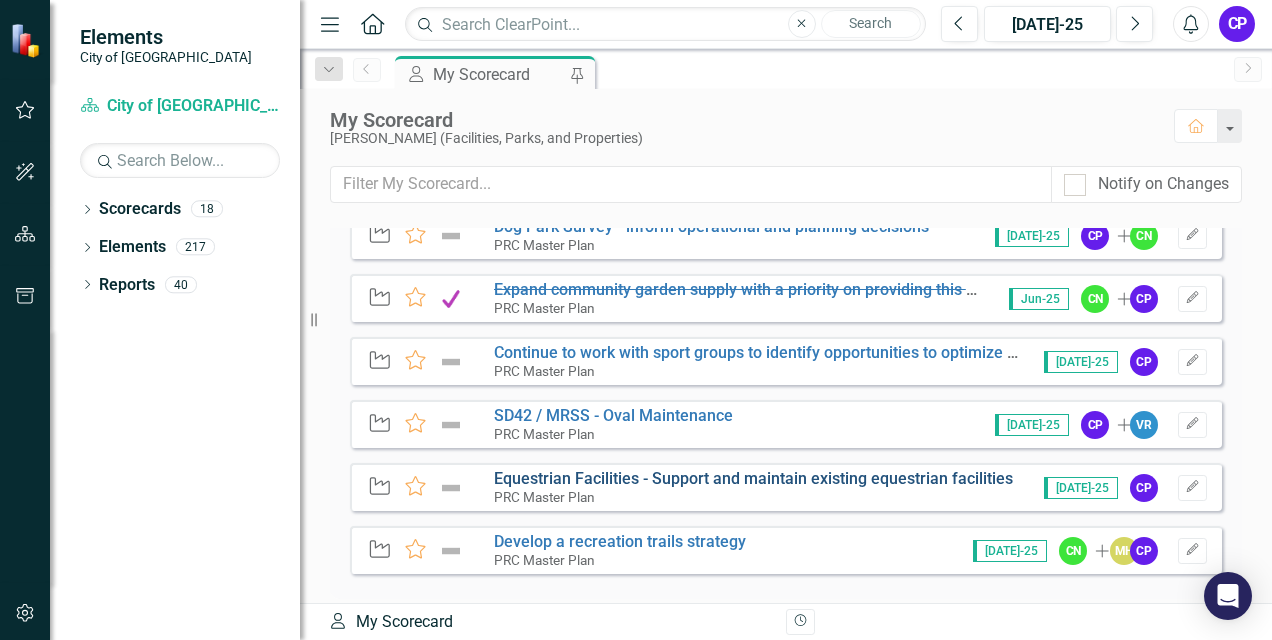click on "Equestrian Facilities - Support and maintain existing equestrian facilities" at bounding box center (753, 478) 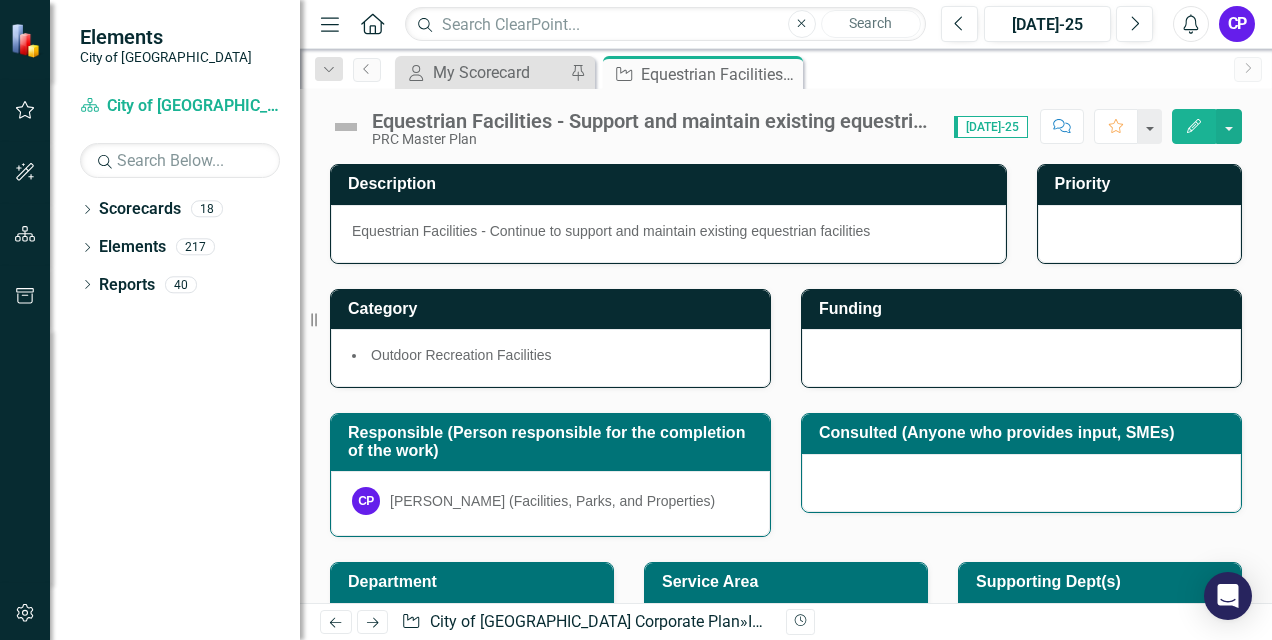 click at bounding box center (346, 127) 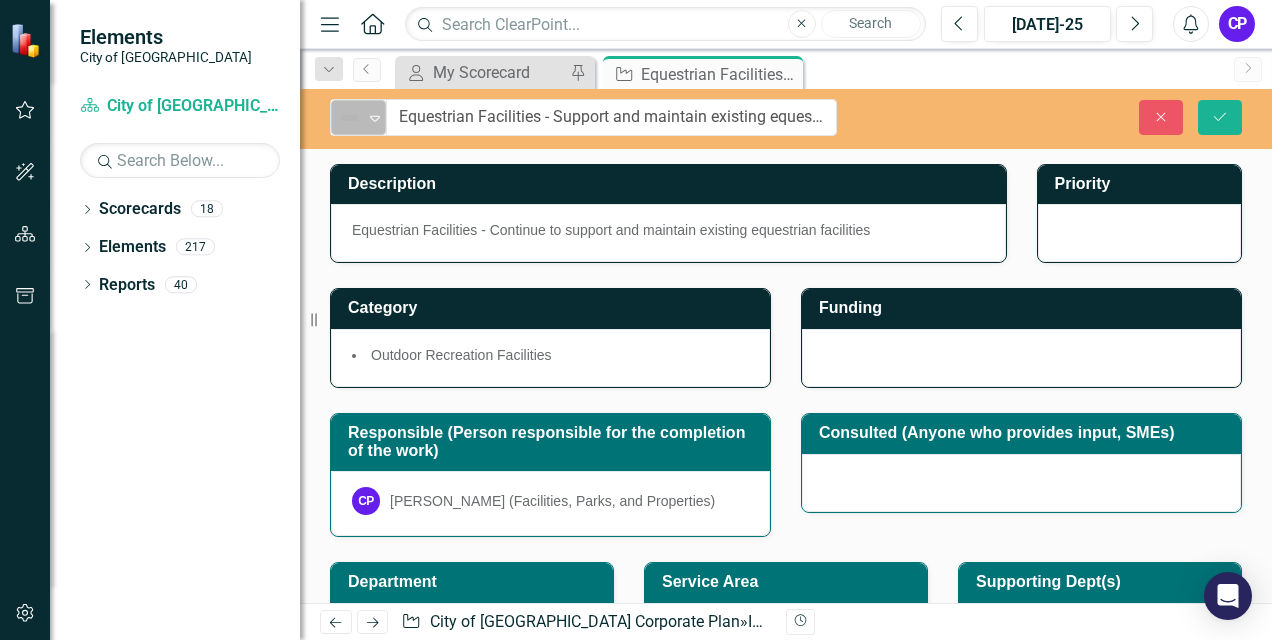 click 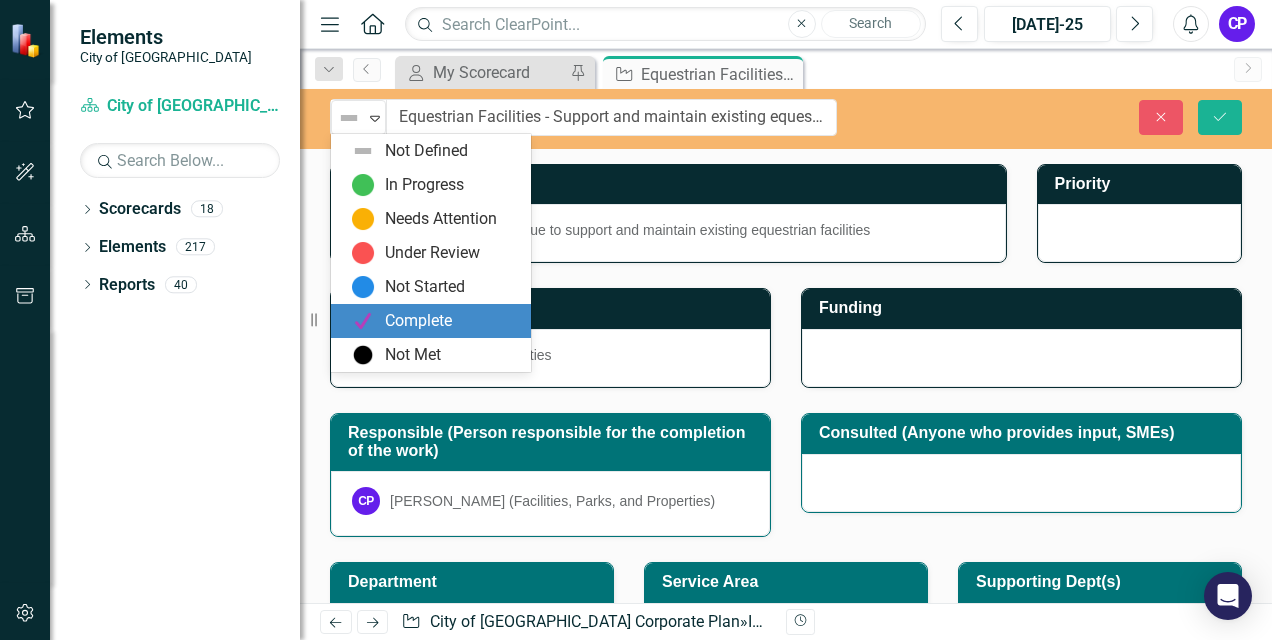 click on "Complete" at bounding box center [418, 321] 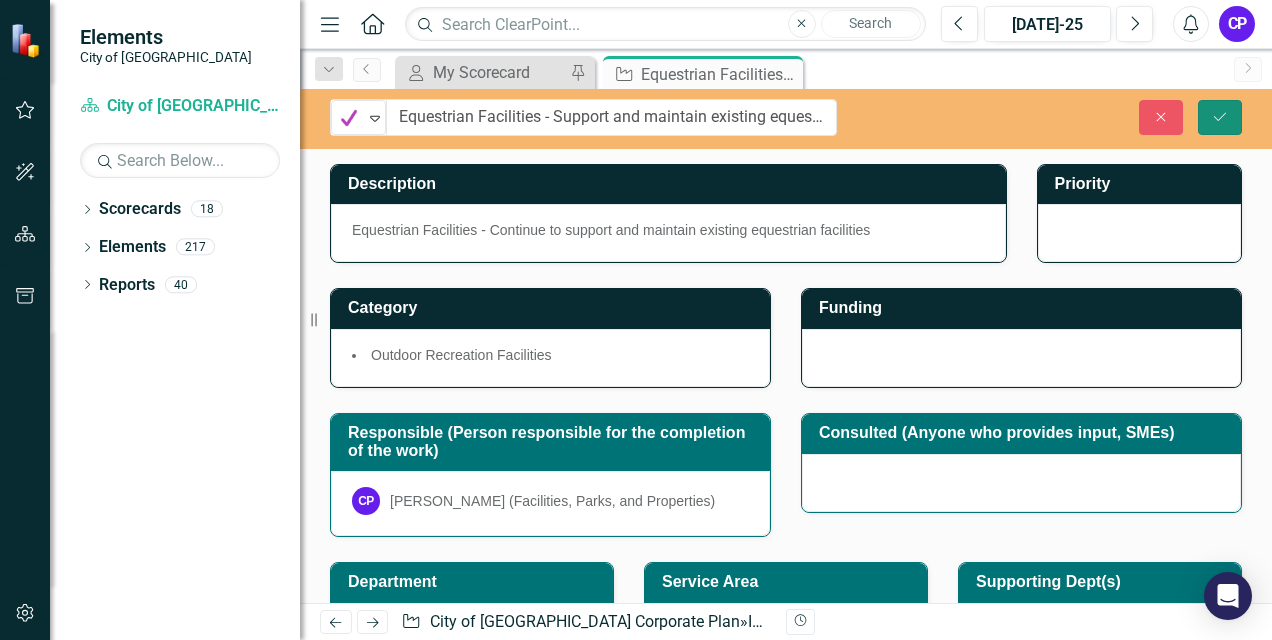 click on "Save" 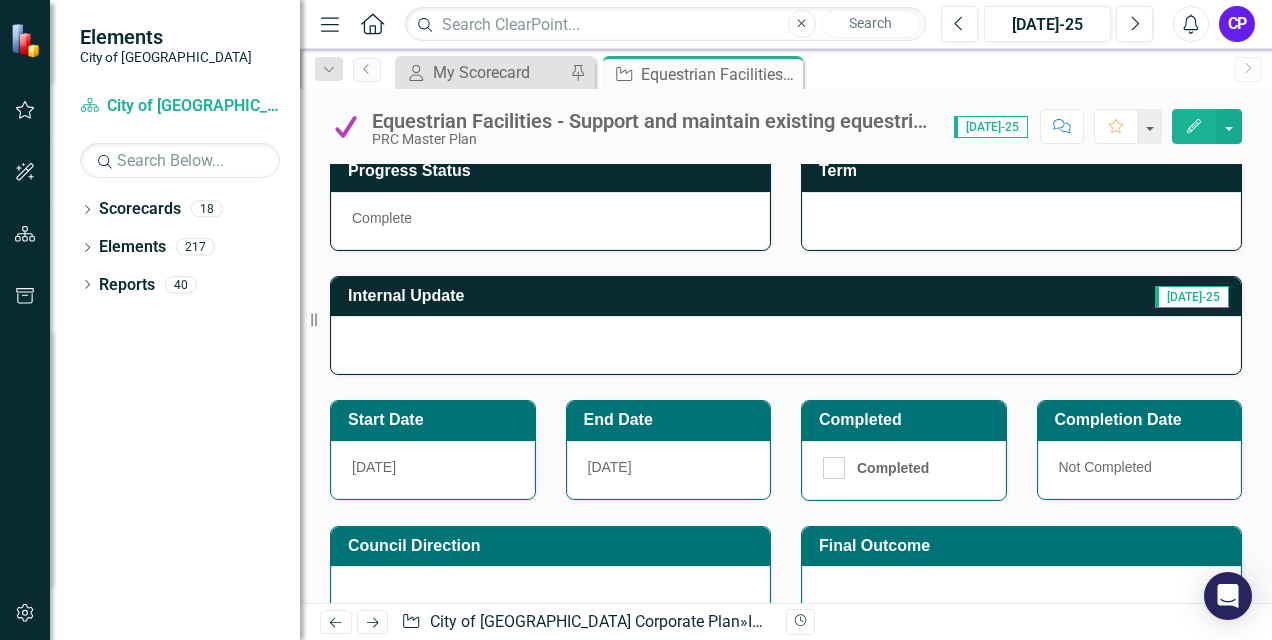 scroll, scrollTop: 600, scrollLeft: 0, axis: vertical 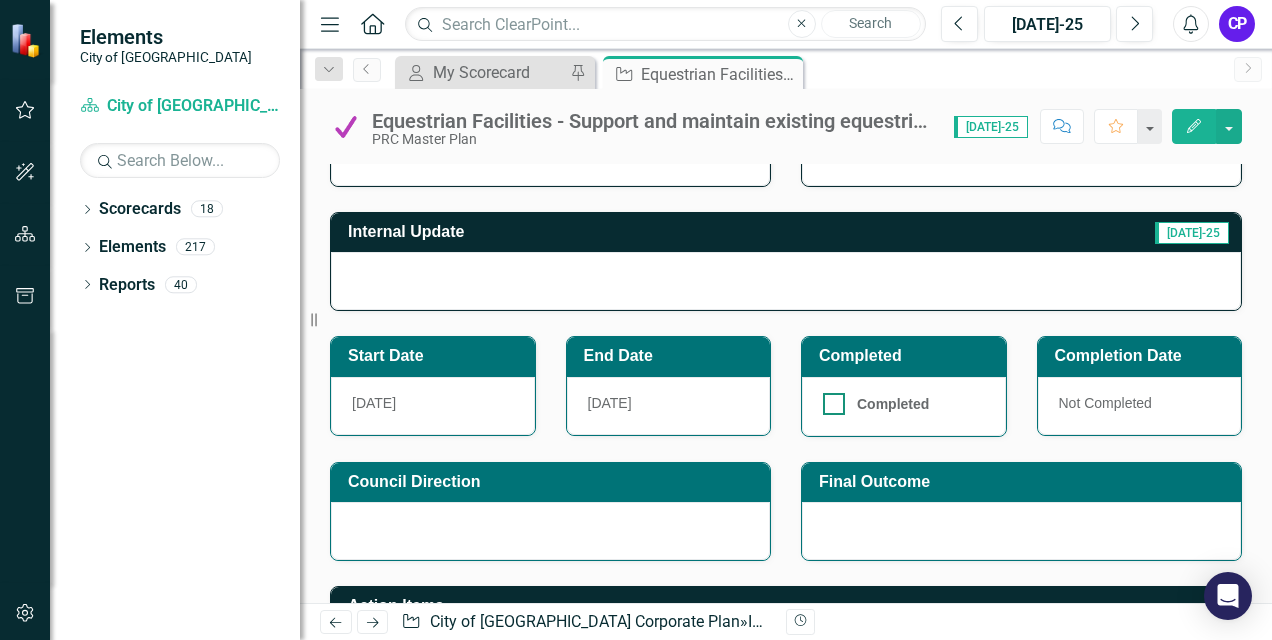 click at bounding box center (834, 404) 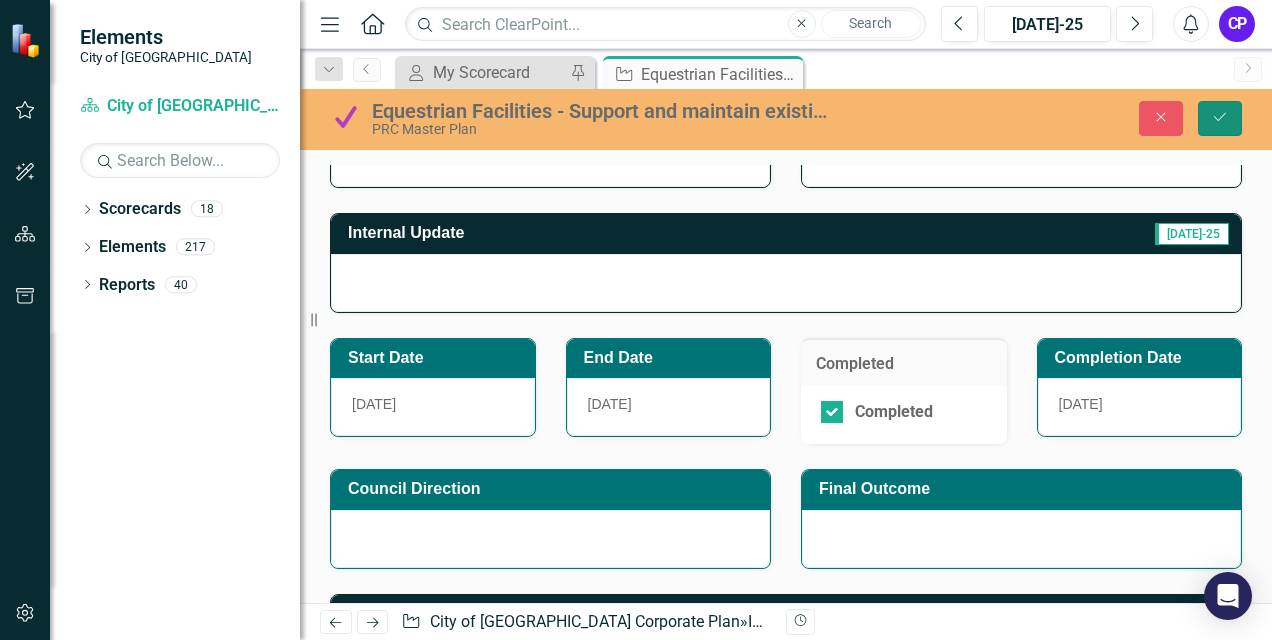 click on "Save" 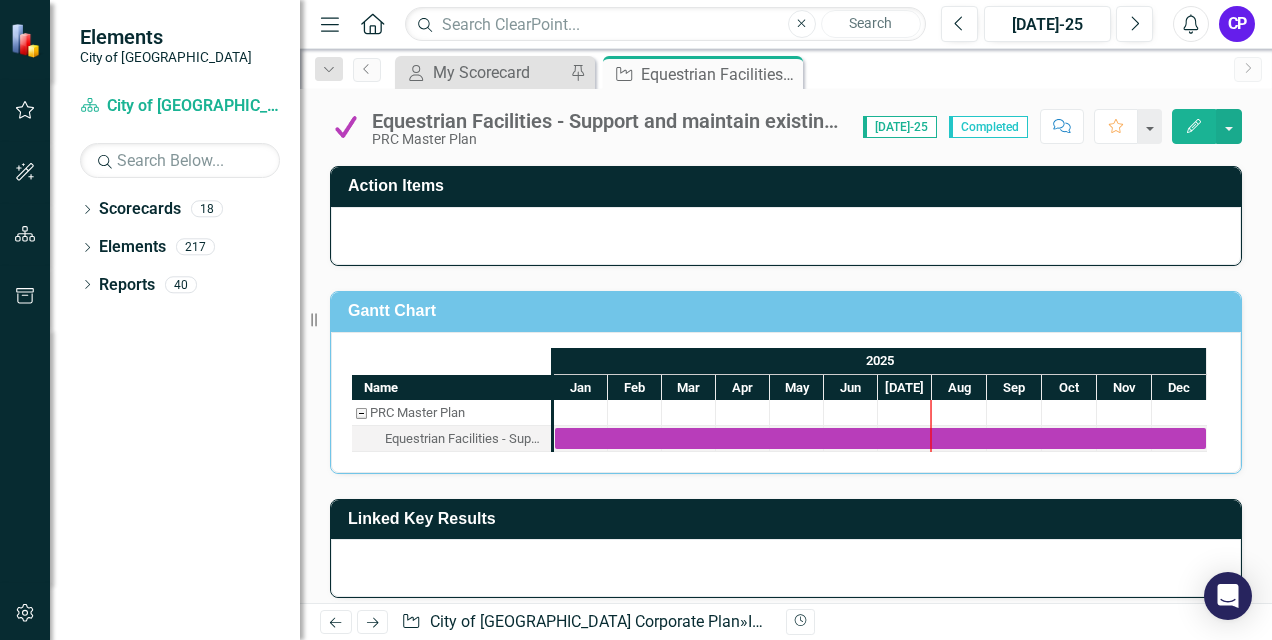 scroll, scrollTop: 1024, scrollLeft: 0, axis: vertical 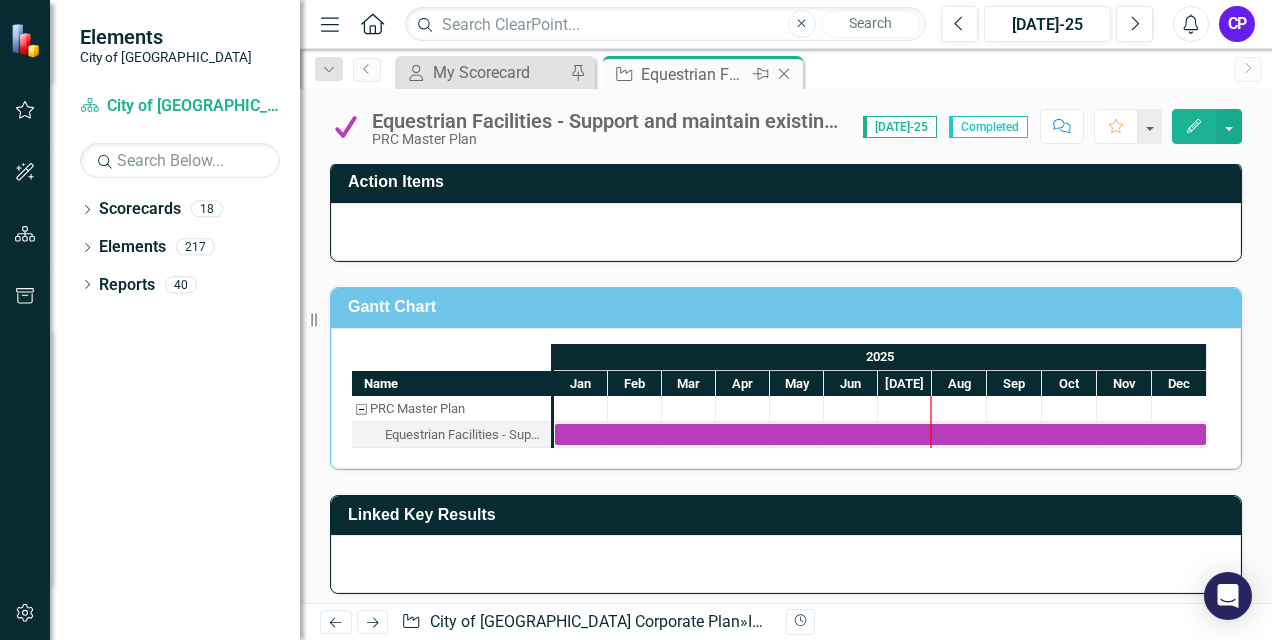 click on "Close" 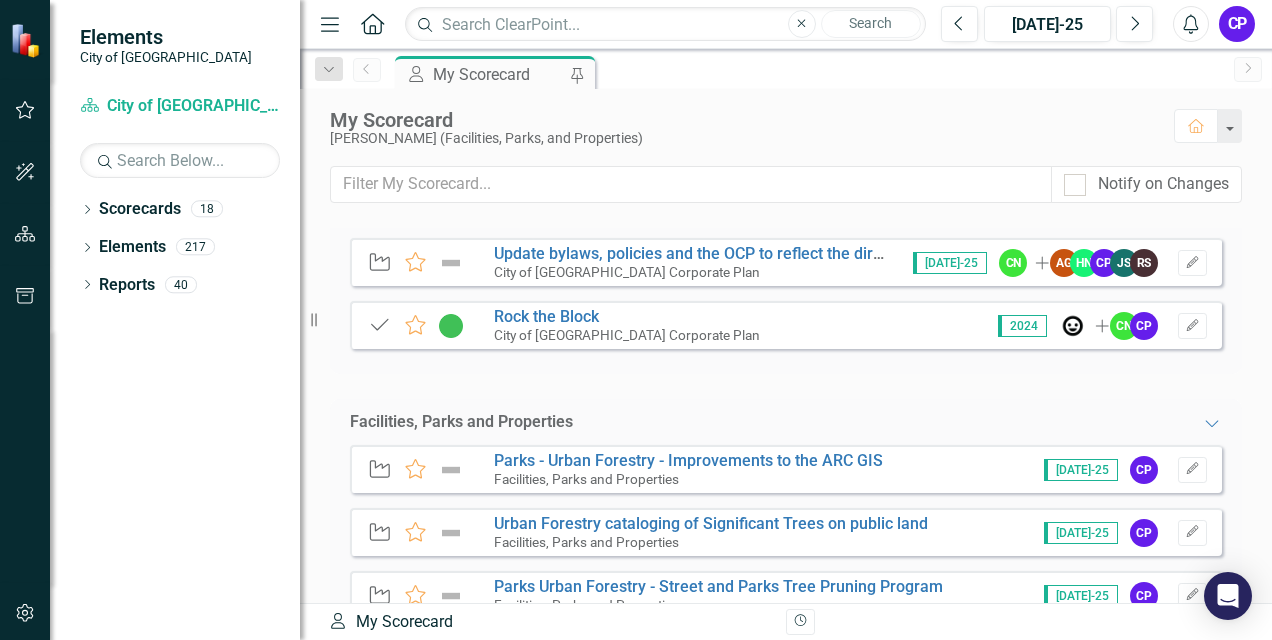 scroll, scrollTop: 0, scrollLeft: 0, axis: both 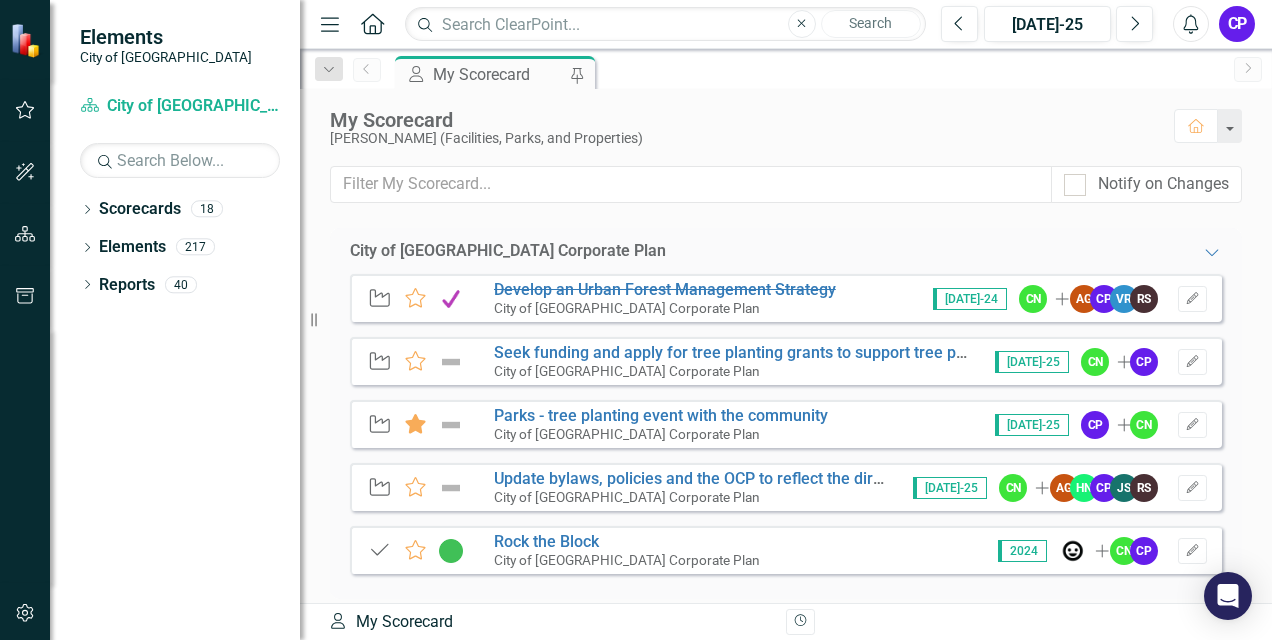 click on "CP" at bounding box center [1237, 24] 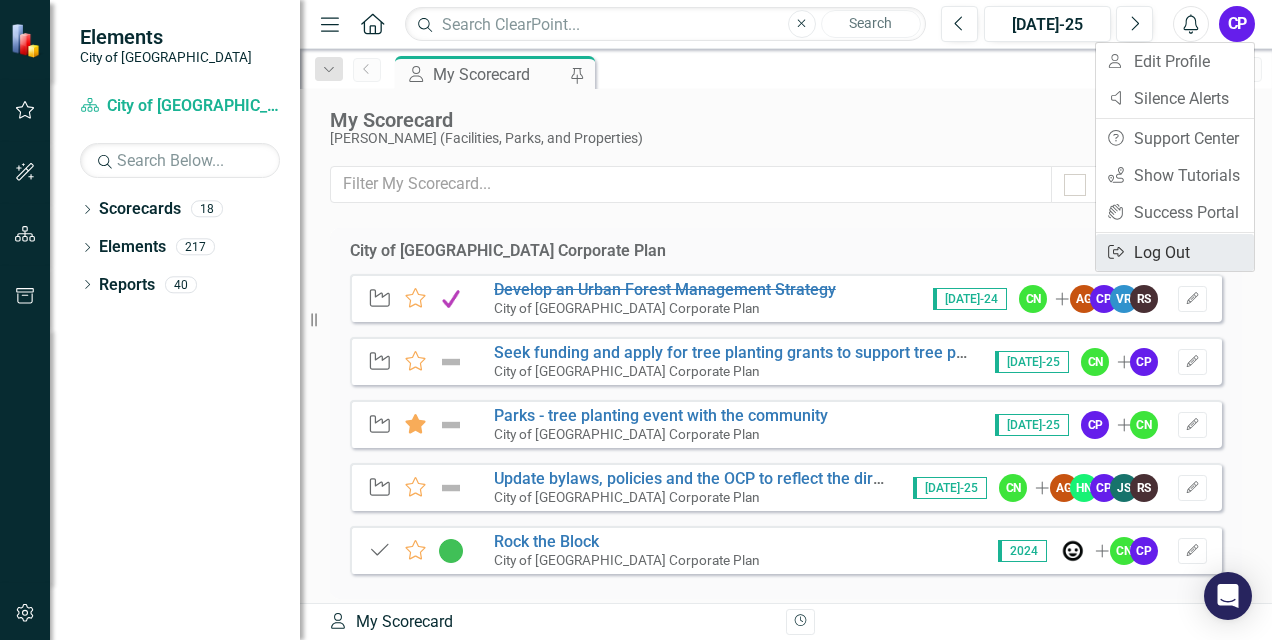 click on "Logout Log Out" at bounding box center (1175, 252) 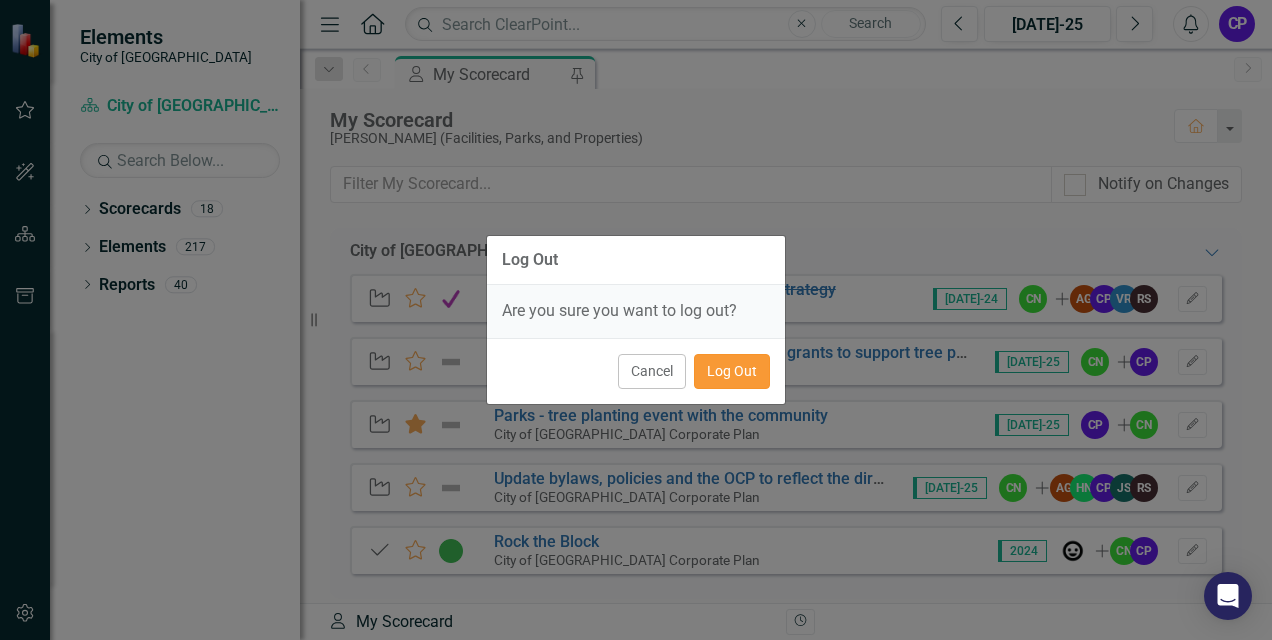 click on "Log Out" at bounding box center [732, 371] 